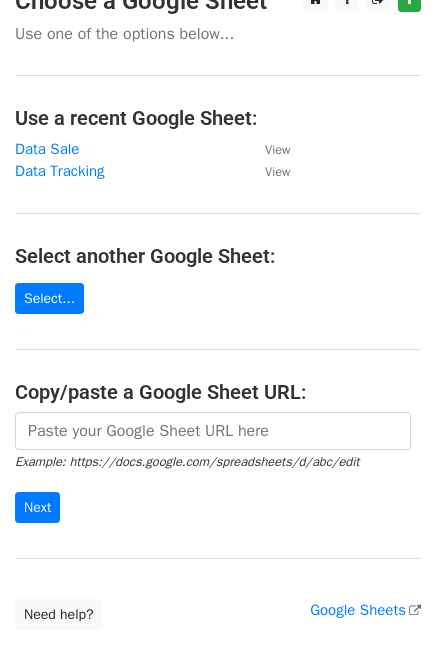 scroll, scrollTop: 0, scrollLeft: 0, axis: both 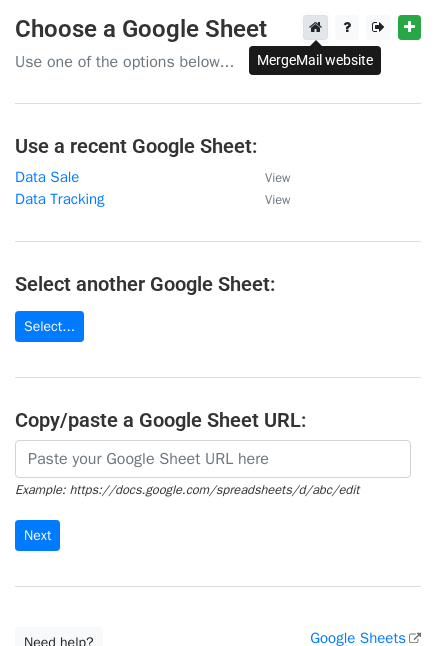 click at bounding box center [315, 27] 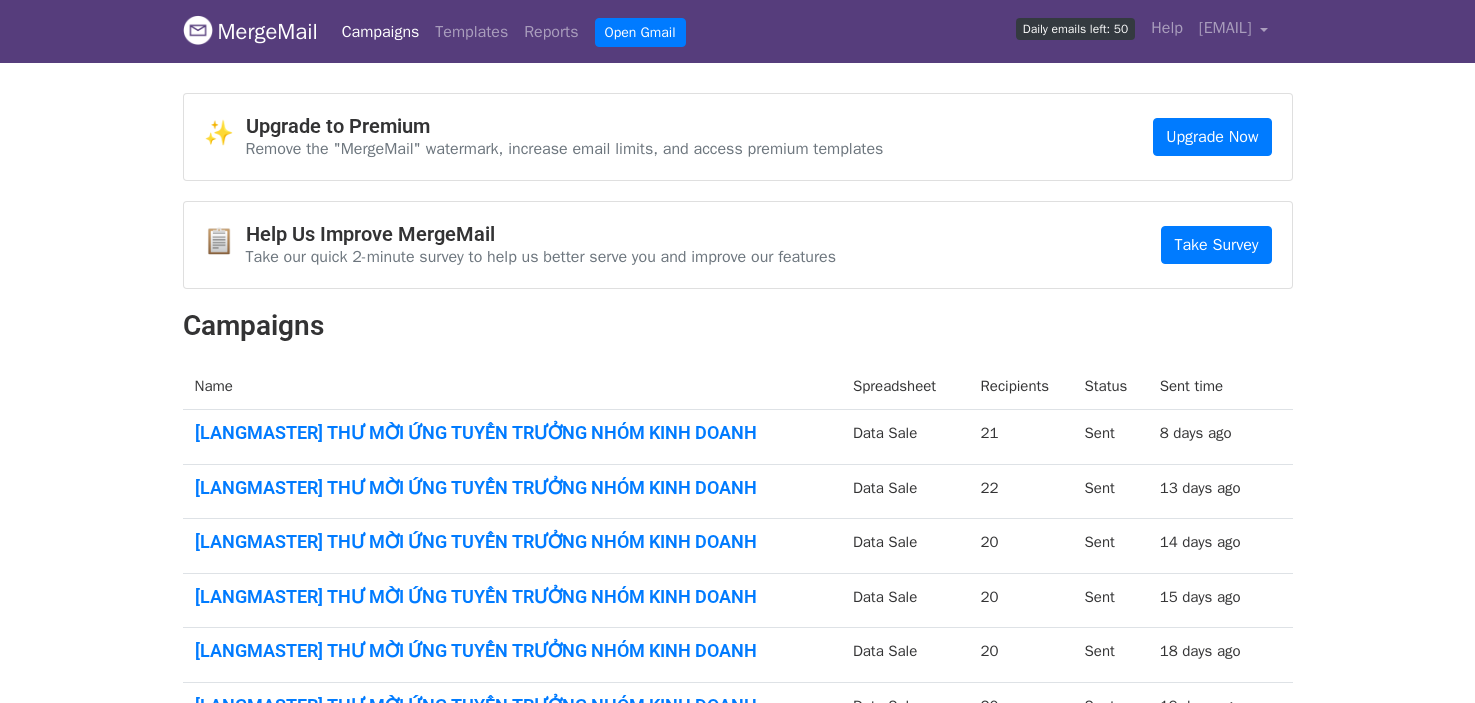 scroll, scrollTop: 0, scrollLeft: 0, axis: both 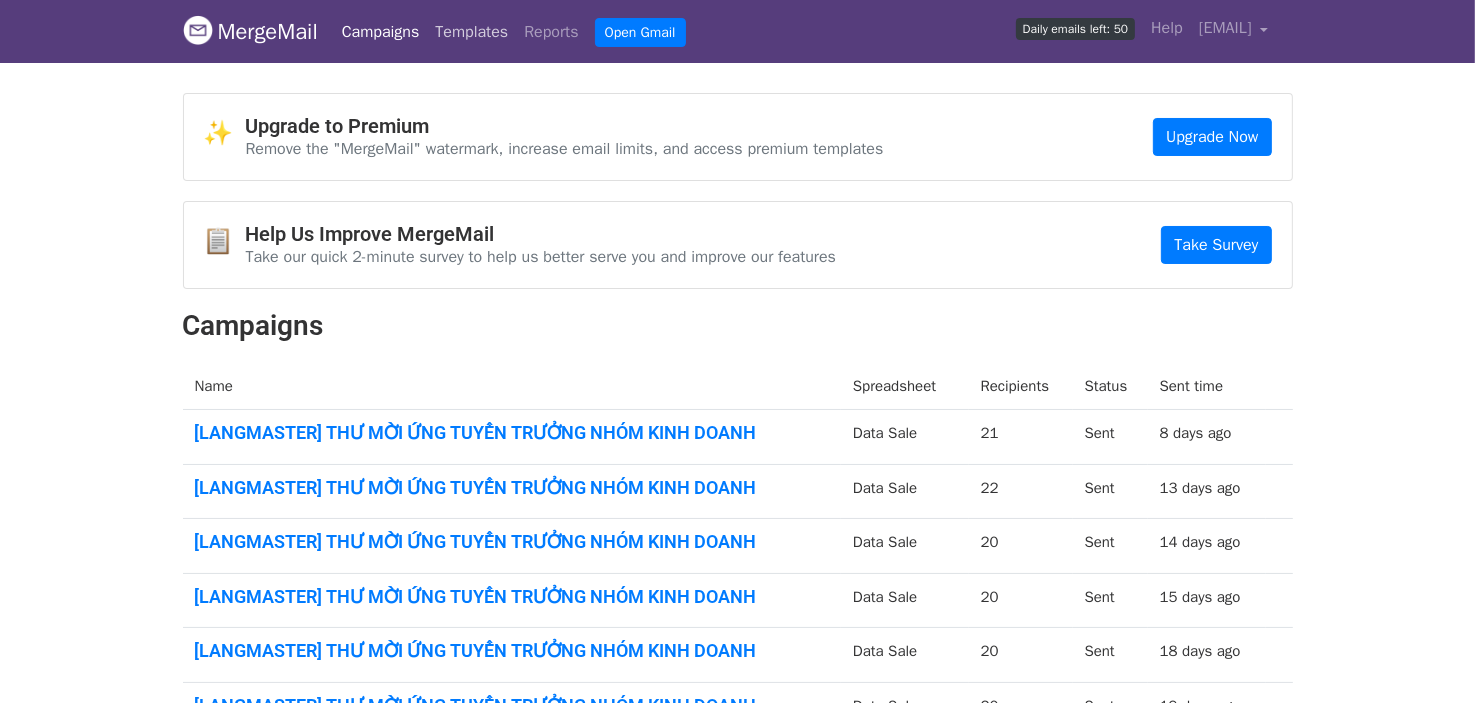 click on "Templates" at bounding box center [471, 32] 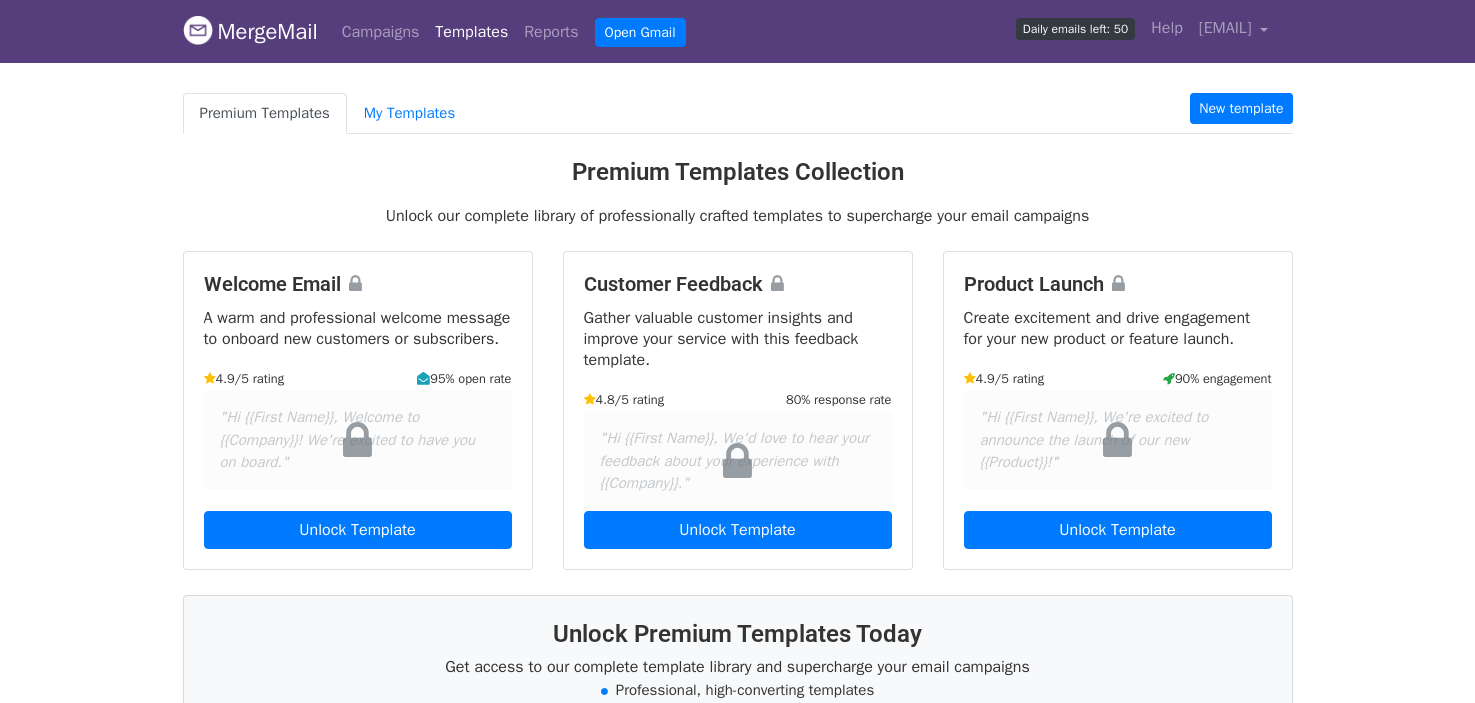 scroll, scrollTop: 0, scrollLeft: 0, axis: both 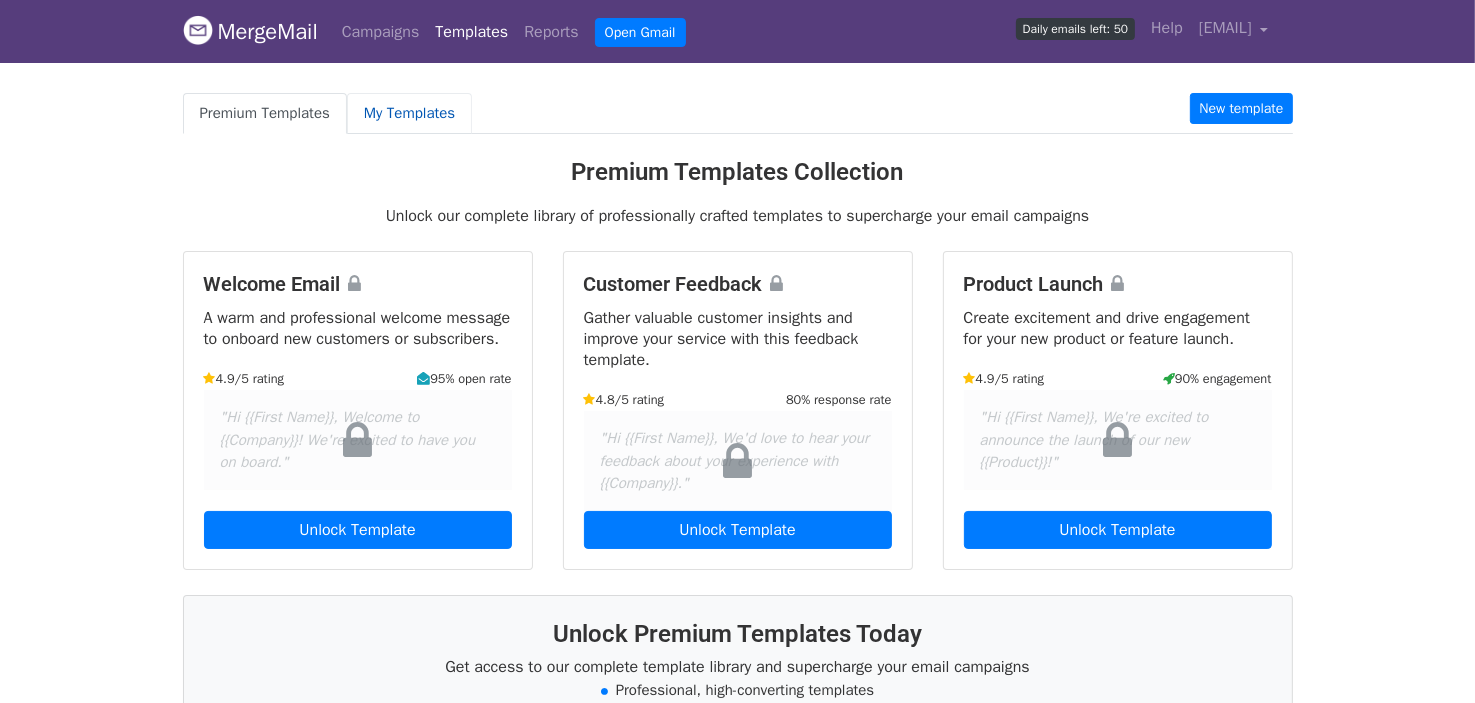 click on "My Templates" at bounding box center (409, 113) 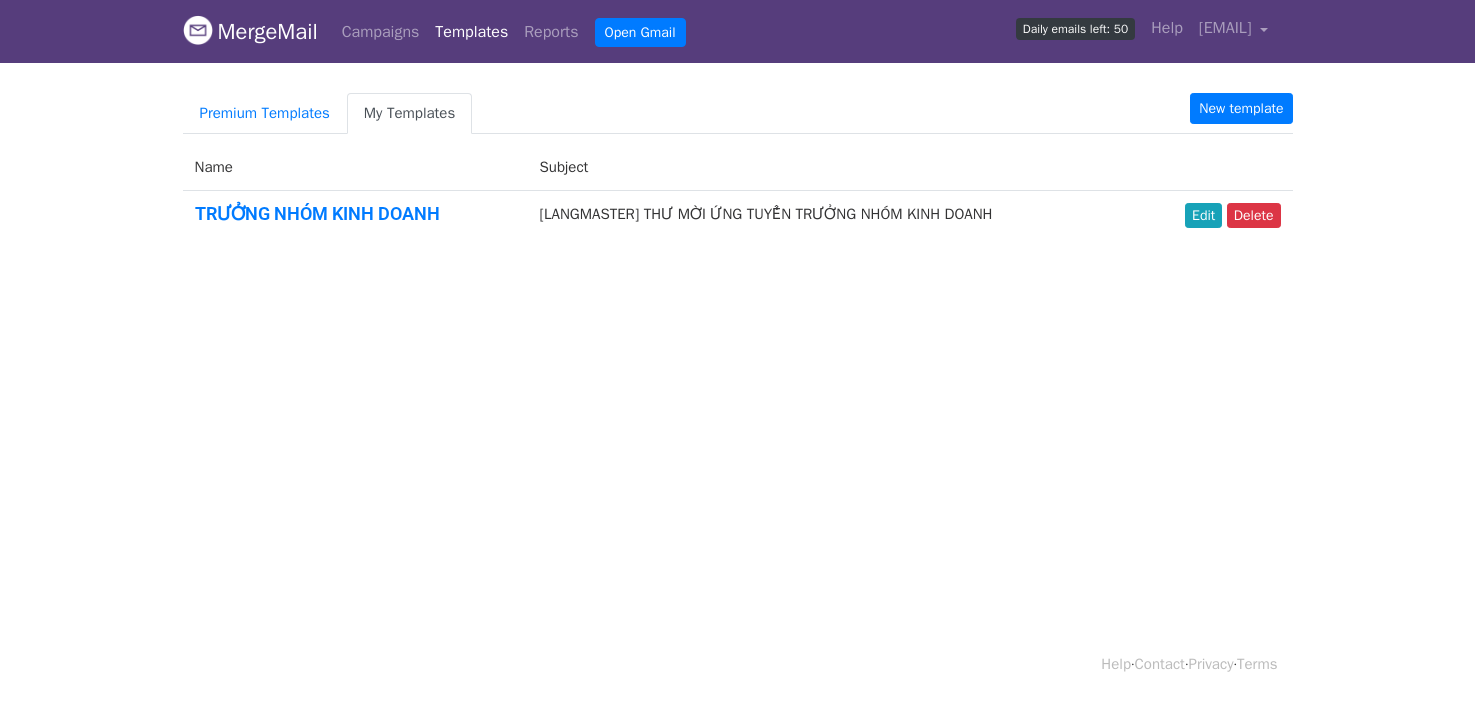 scroll, scrollTop: 0, scrollLeft: 0, axis: both 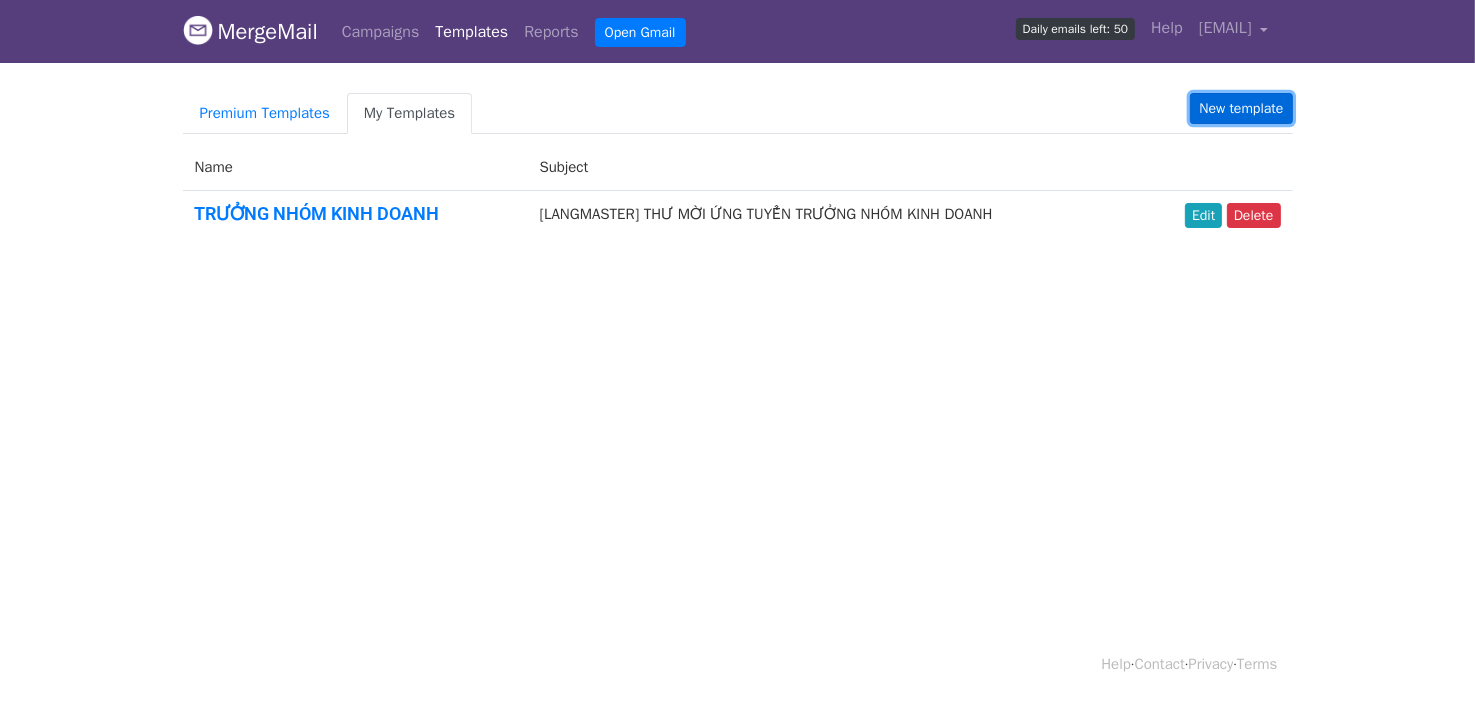 click on "New template" at bounding box center [1241, 108] 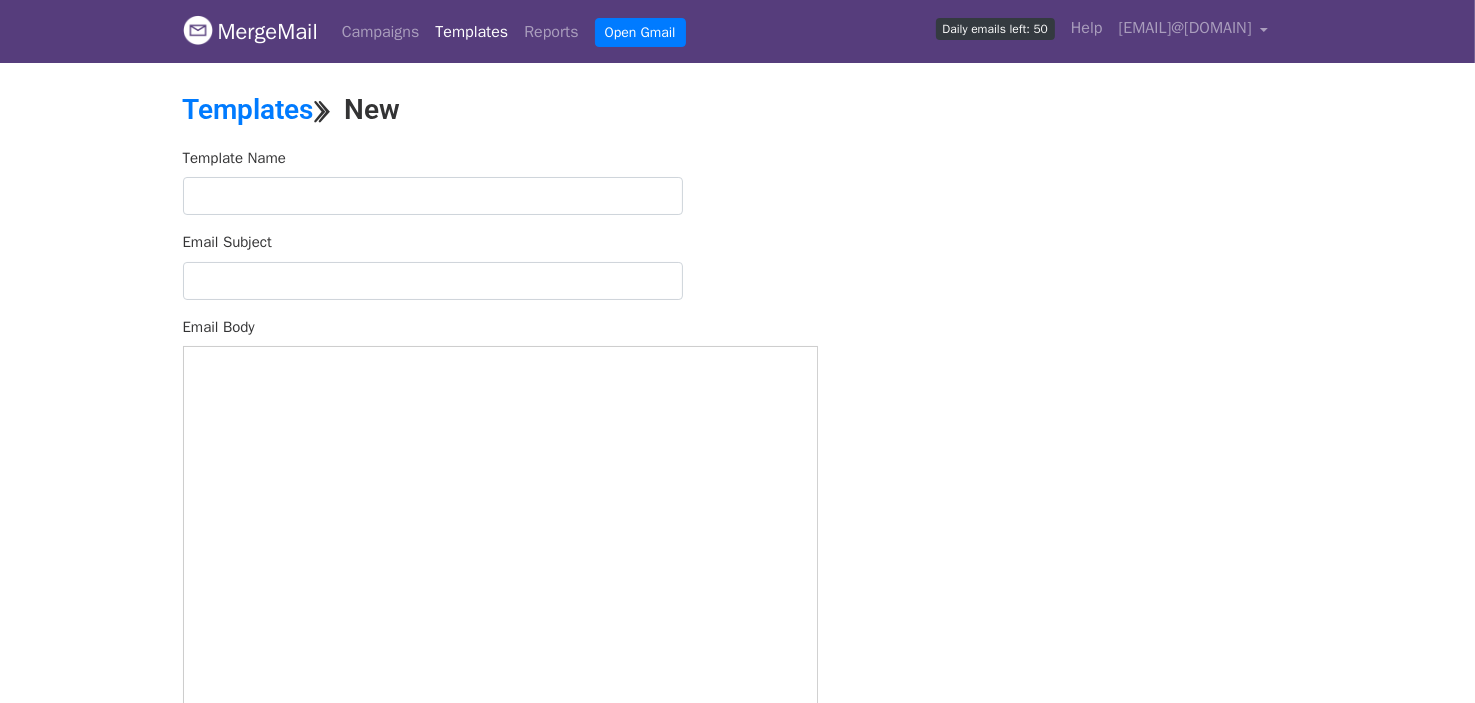 scroll, scrollTop: 0, scrollLeft: 0, axis: both 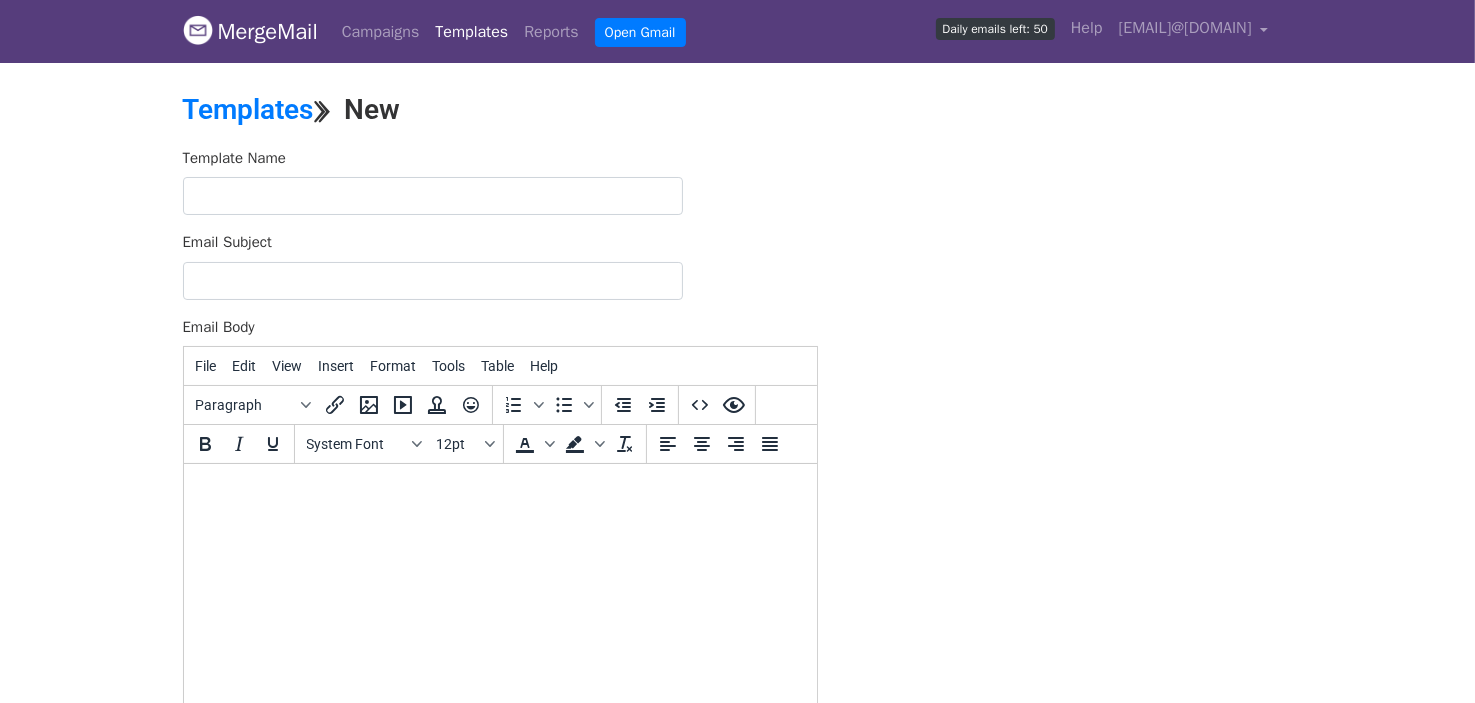 click at bounding box center (499, 491) 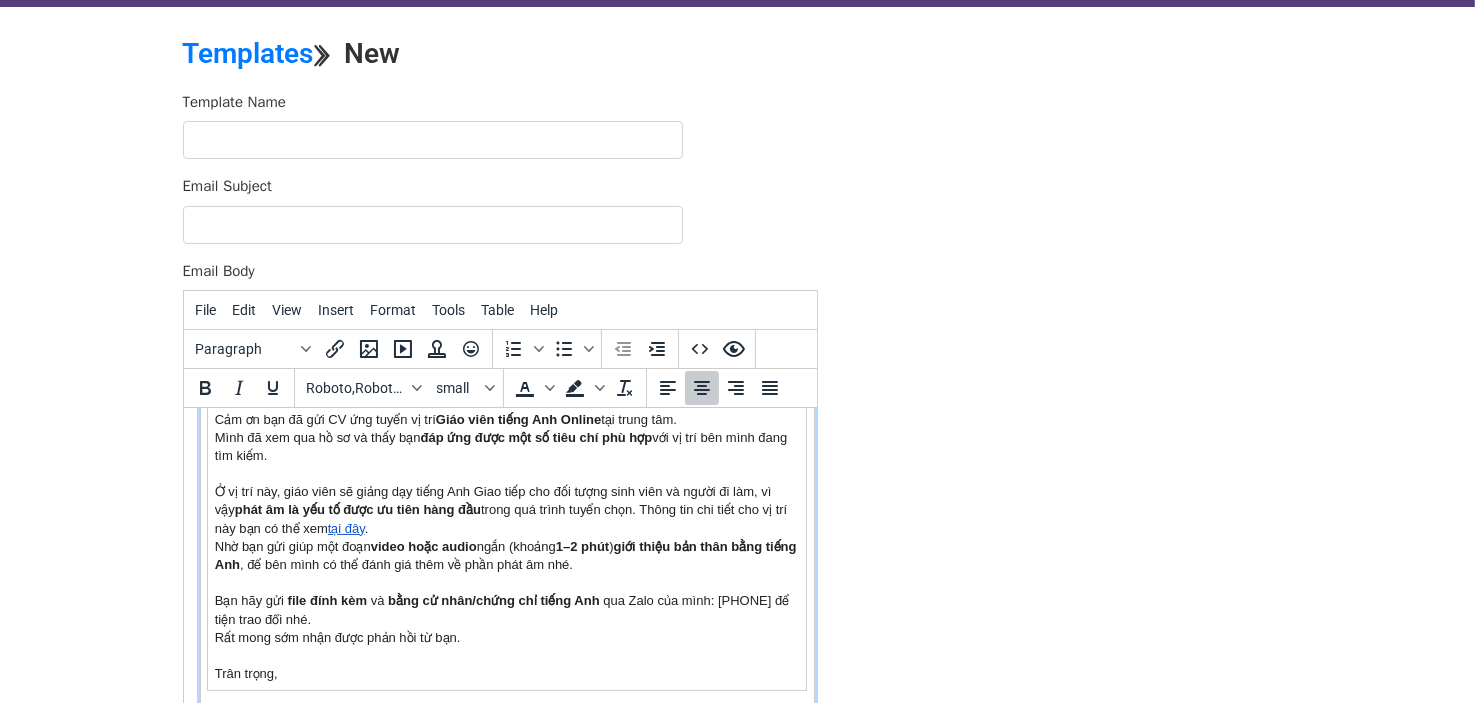 scroll, scrollTop: 0, scrollLeft: 0, axis: both 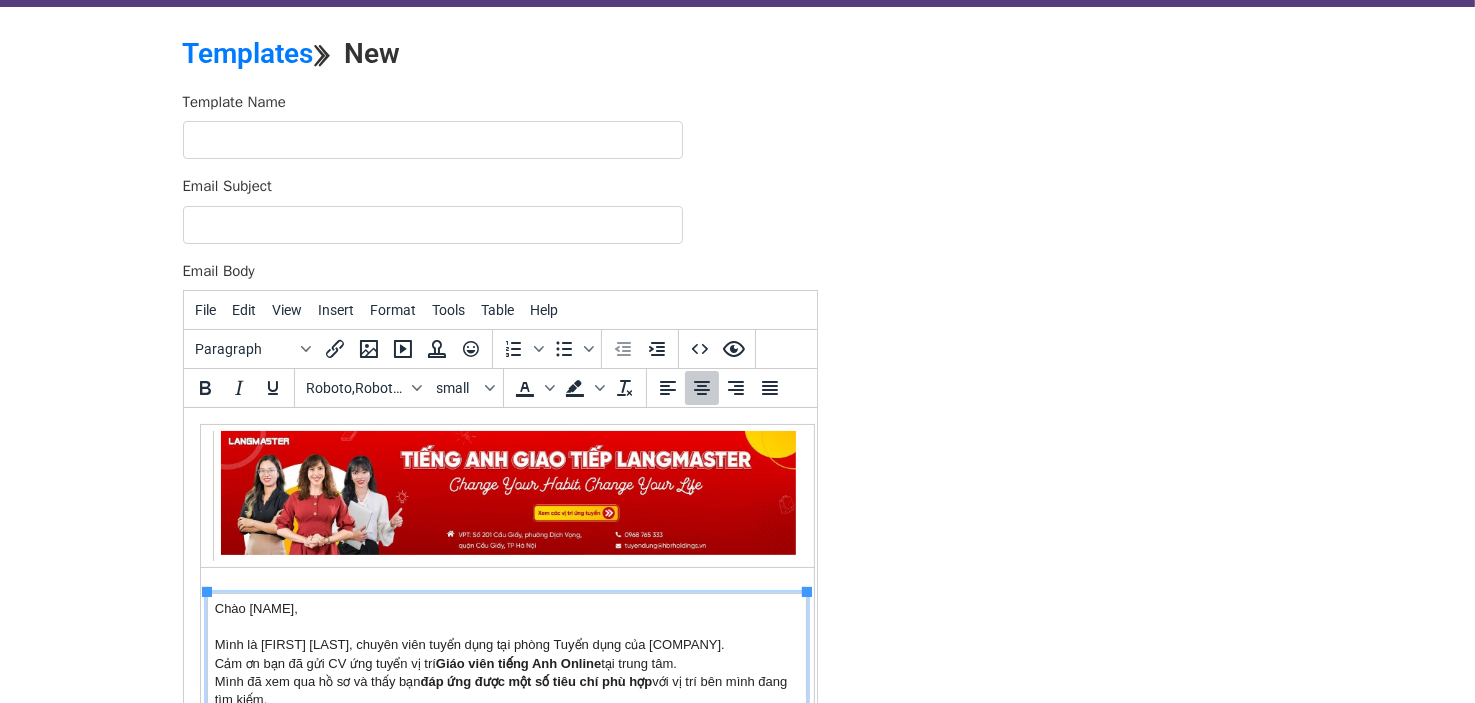 drag, startPoint x: 248, startPoint y: 609, endPoint x: 306, endPoint y: 612, distance: 58.077534 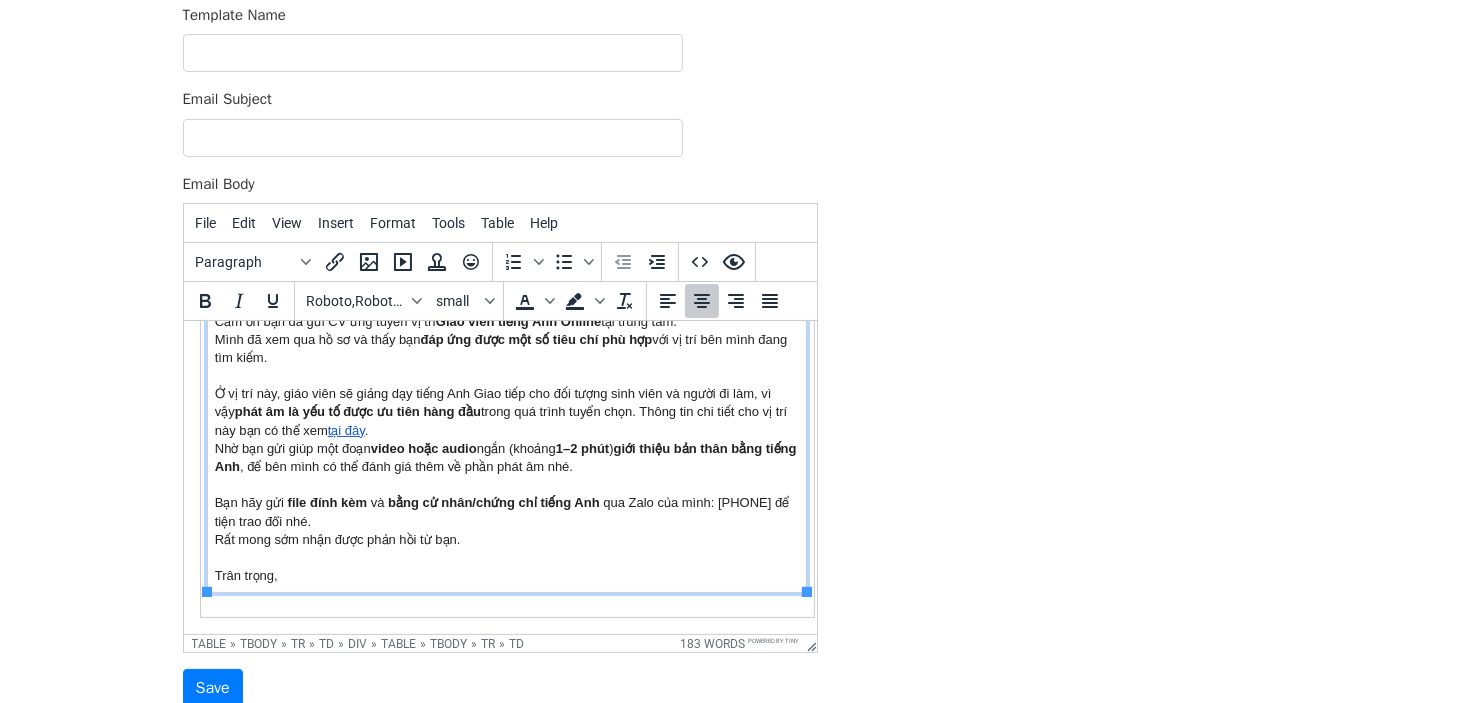 scroll, scrollTop: 226, scrollLeft: 0, axis: vertical 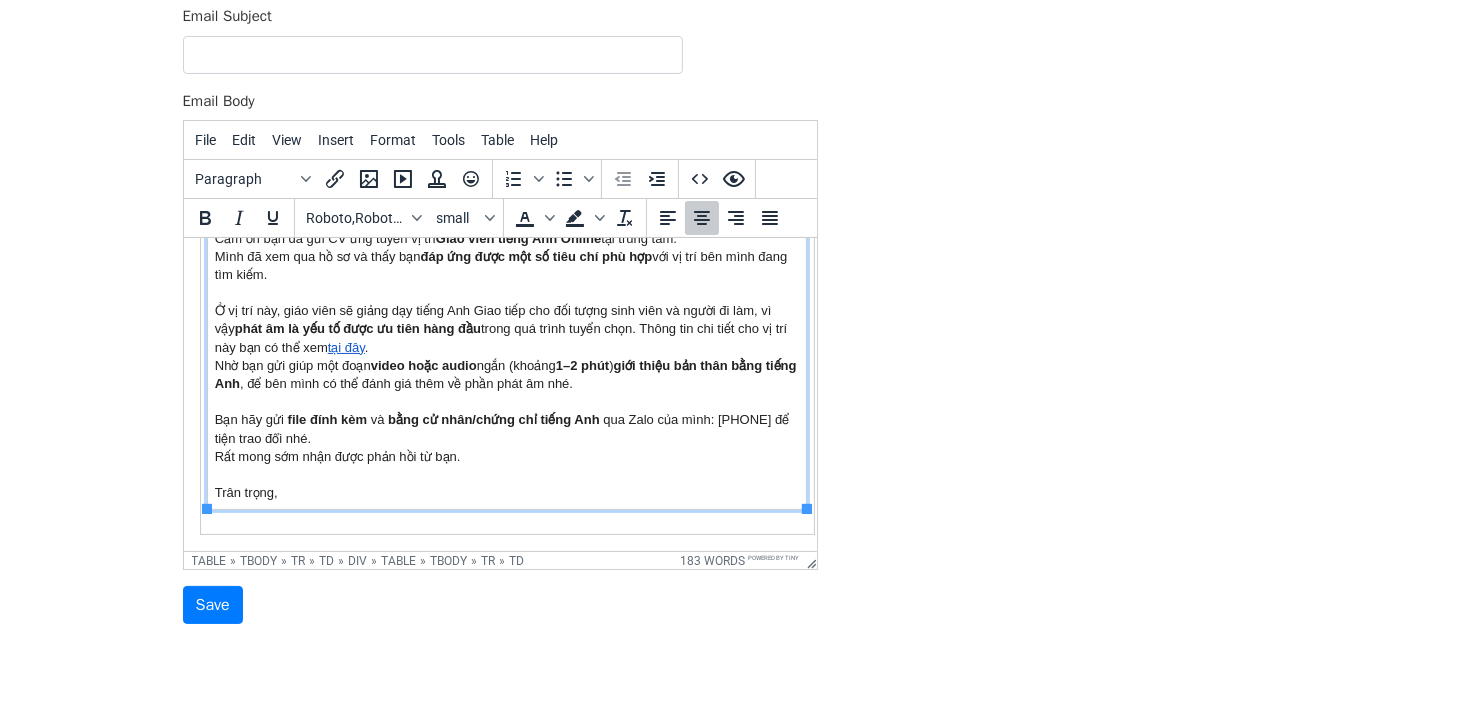 click on "Chào [NAME], Mình là [FIRST] [LAST], chuyên viên tuyển dụng tại phòng Tuyển dụng của [COMPANY]. Cảm ơn bạn đã gửi CV ứng tuyển vị trí Giáo viên tiếng Anh Online tại trung tâm. Mình đã xem qua hồ sơ và thấy bạn đáp ứng được một số tiêu chí phù hợp với vị trí bên mình đang tìm kiếm. Ở vị trí này, giáo viên sẽ giảng dạy tiếng Anh Giao tiếp cho đối tượng sinh viên và người đi làm, vì vậy phát âm là yếu tố được ưu tiên hàng đầu trong quá trình tuyển chọn. Thông tin chi tiết cho vị trí này bạn có thể xem tại đây. Nhờ bạn gửi giúp một đoạn video hoặc audio ngắn (khoảng 1–2 phút ) giới thiệu bản thân bằng tiếng Anh , để bên mình có thể đánh giá thêm về phần phát âm nhé. Bạn hãy gửi file đính kèm và bằng cử nhân/chứng chỉ tiếng Anh Trân trọng," at bounding box center [506, 338] 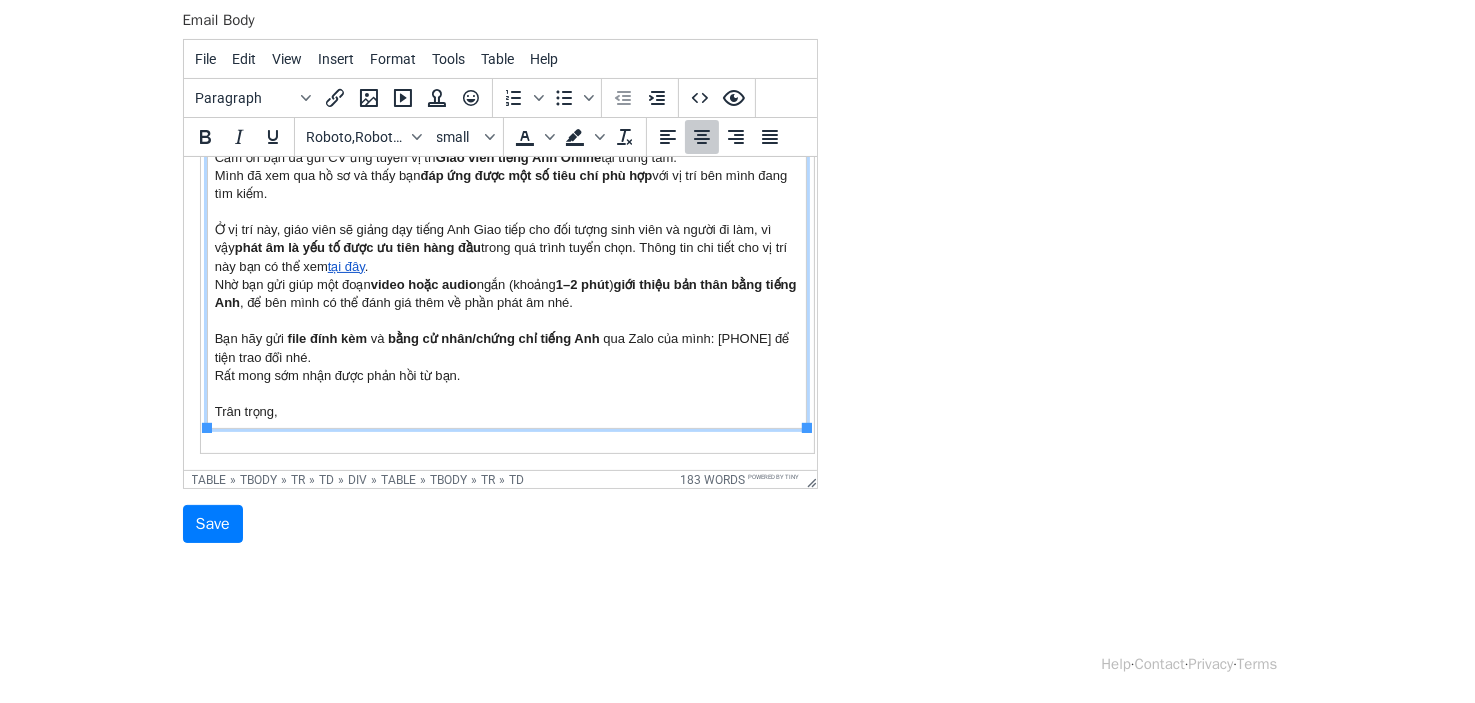 click on "Chào {{NAME}}, Mình là Quỳnh Chi, chuyên viên tuyển dụng tại phòng Tuyển dụng của HBR Holdings. Cảm ơn bạn đã gửi CV ứng tuyển vị trí  Giáo viên tiếng Anh Online  tại trung tâm. Mình đã xem qua hồ sơ và thấy bạn  đáp ứng được một số tiêu chí phù hợp  với vị trí bên mình đang tìm kiếm. Ở vị trí này, giáo viên sẽ giảng dạy tiếng Anh Giao tiếp cho đối tượng sinh viên và người đi làm, vì vậy  phát âm là yếu tố được ưu tiên hàng đầu  trong quá trình tuyển chọn. Thông tin chi tiết cho vị trí này bạn có thể xem  tại đây . Nhờ bạn gửi giúp một đoạn  video hoặc audio  ngắn (khoảng  1–2 phút )  giới thiệu bản thân bằng tiếng Anh , để bên mình có thể đánh giá thêm về phần phát âm nhé. Bạn hãy gửi   file đính kèm   và   bằng cử nhân/chứng chỉ tiếng Anh   Trân trọng," at bounding box center [506, 257] 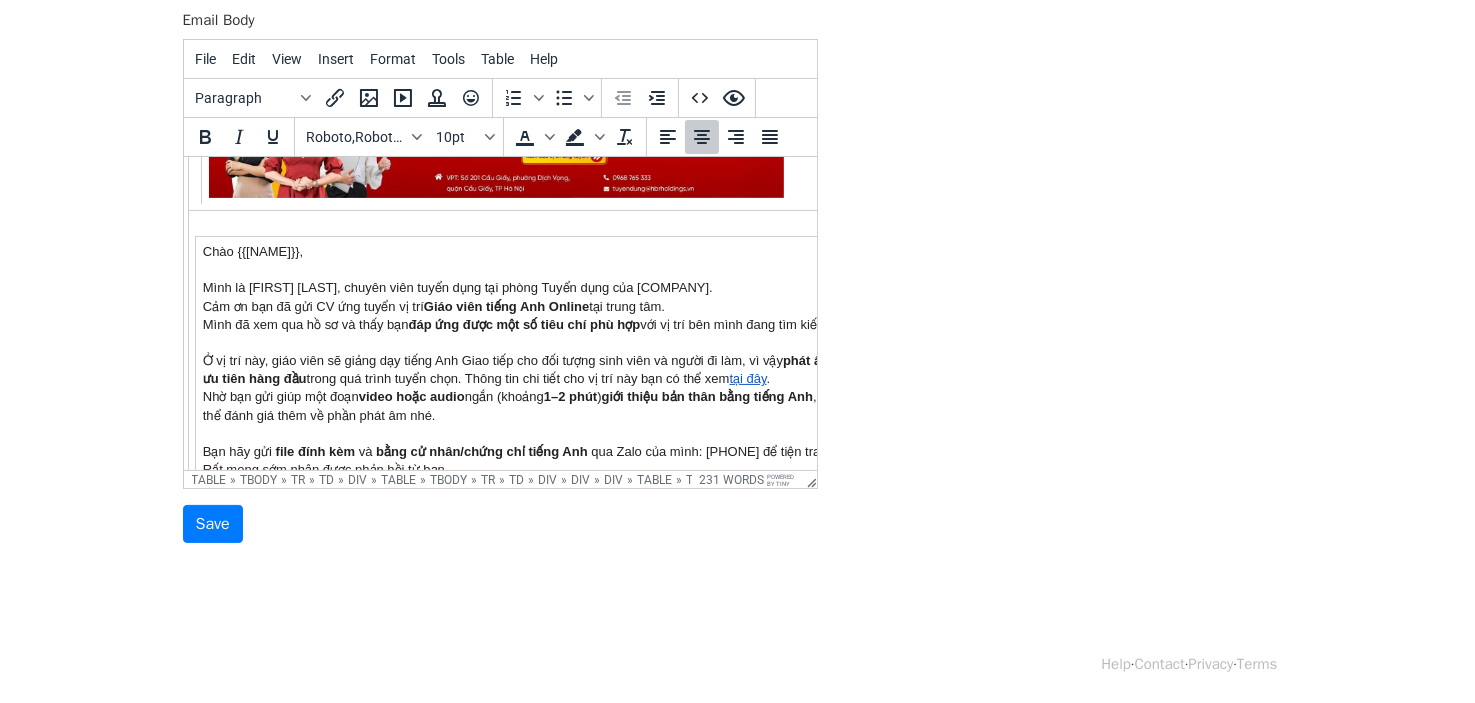 scroll, scrollTop: 0, scrollLeft: 12, axis: horizontal 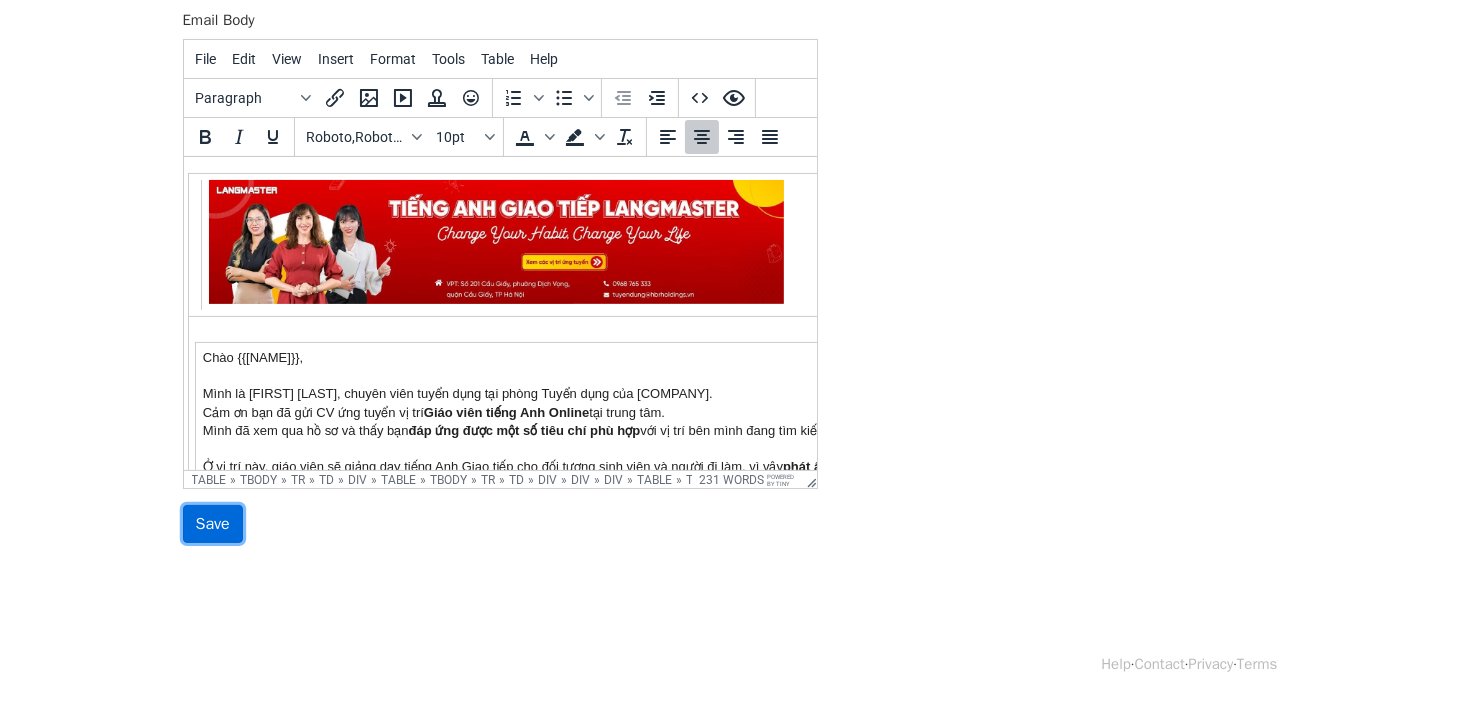 click on "Save" at bounding box center (213, 524) 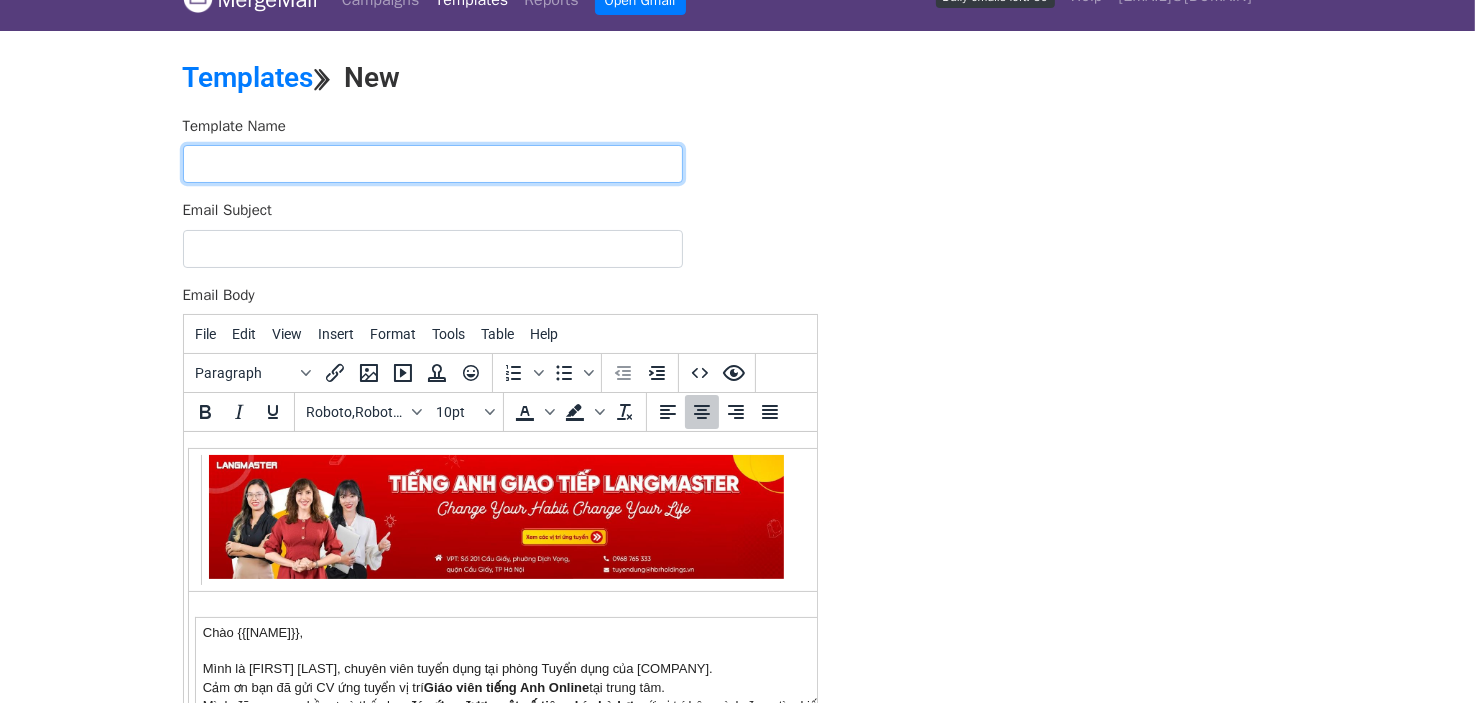 scroll, scrollTop: 0, scrollLeft: 0, axis: both 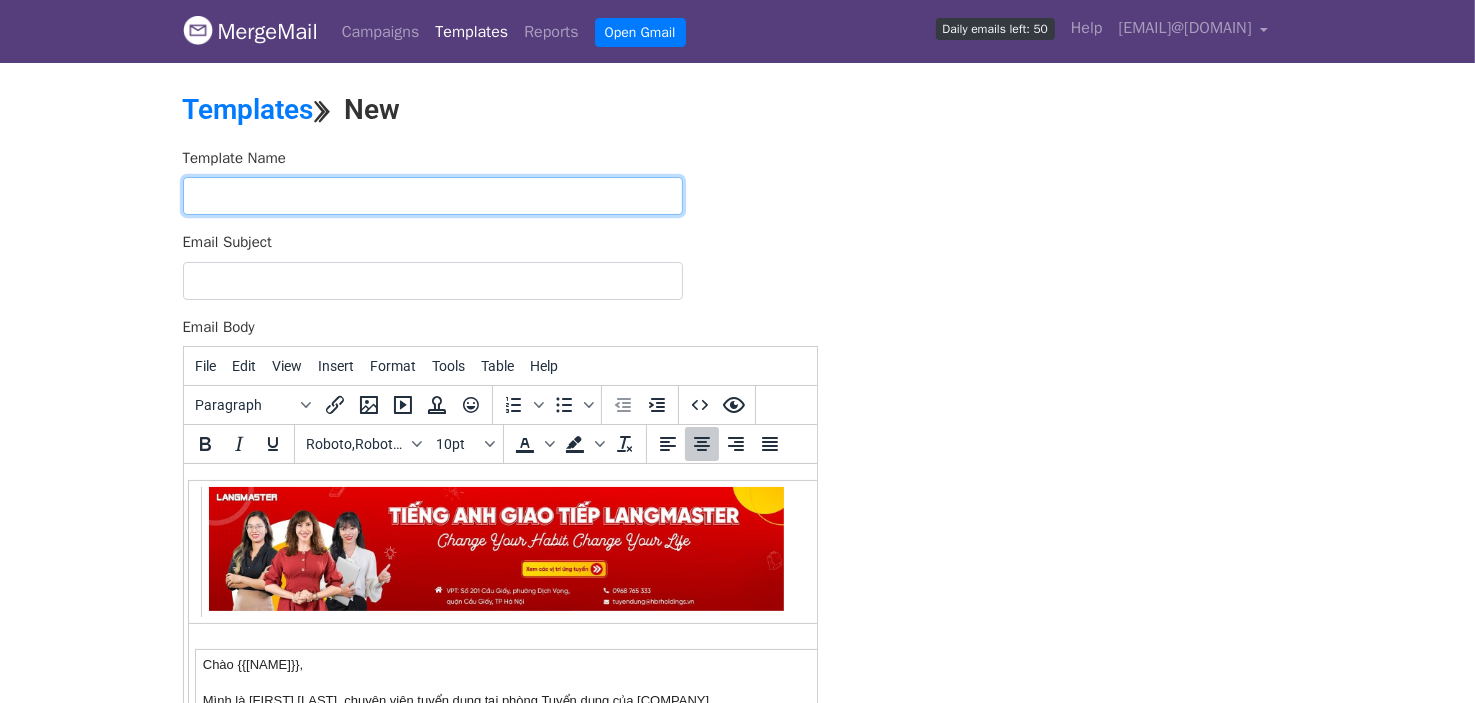 click at bounding box center [433, 196] 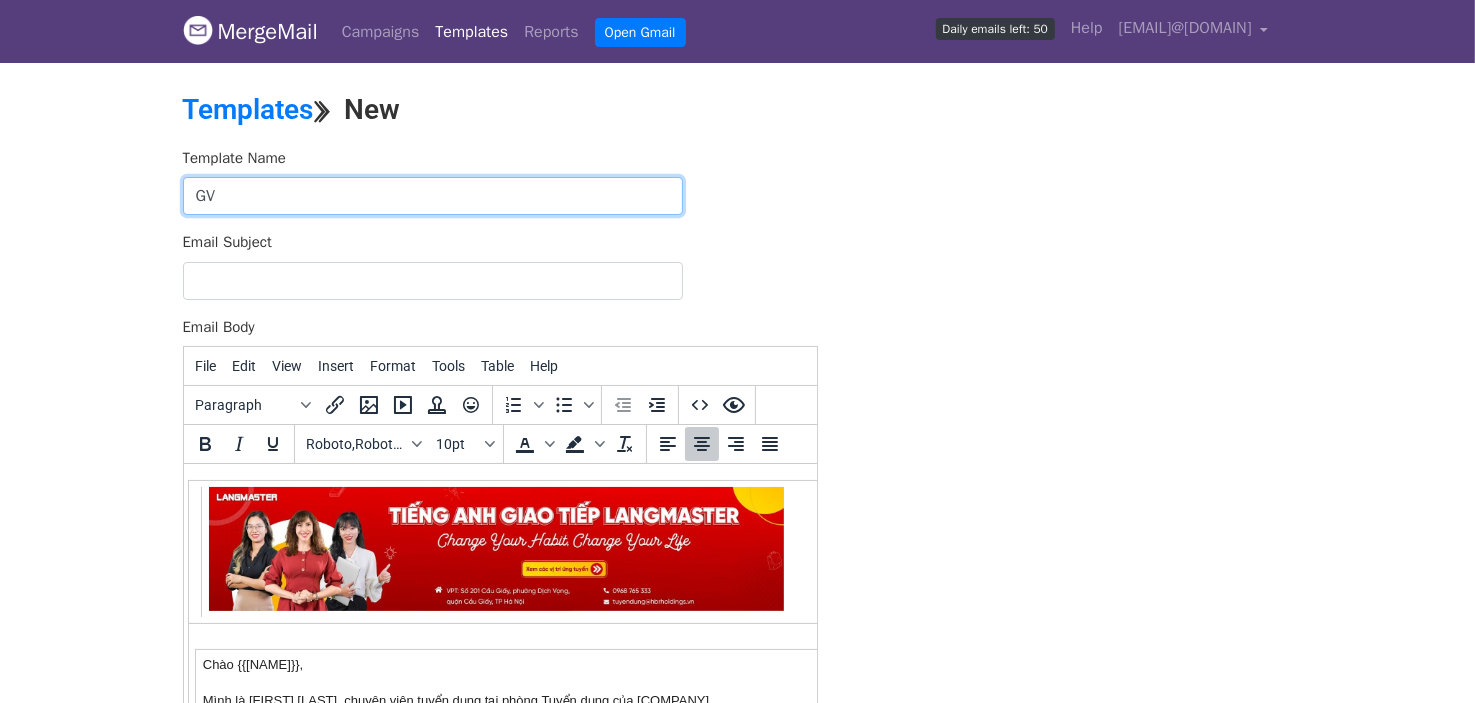 type on "G" 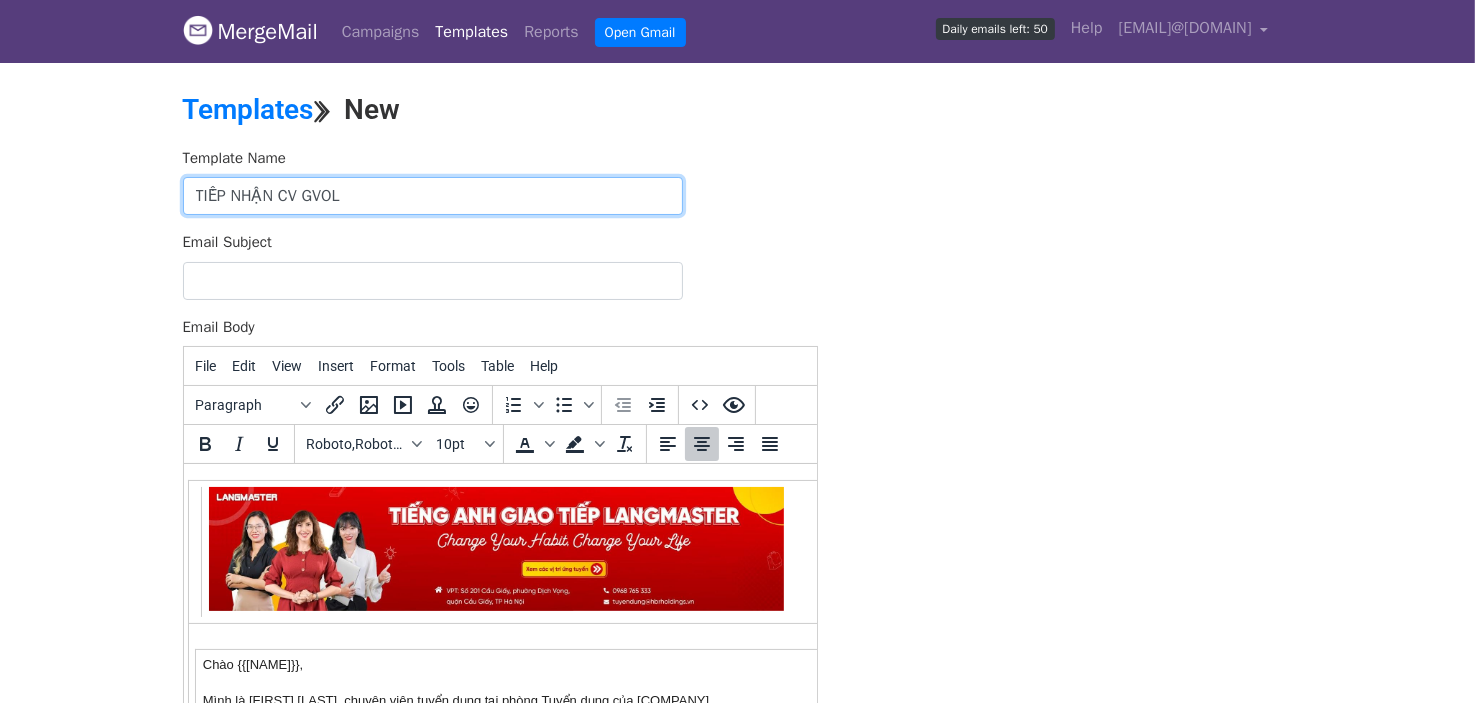 type on "TIẾP NHẬN CV GVOL" 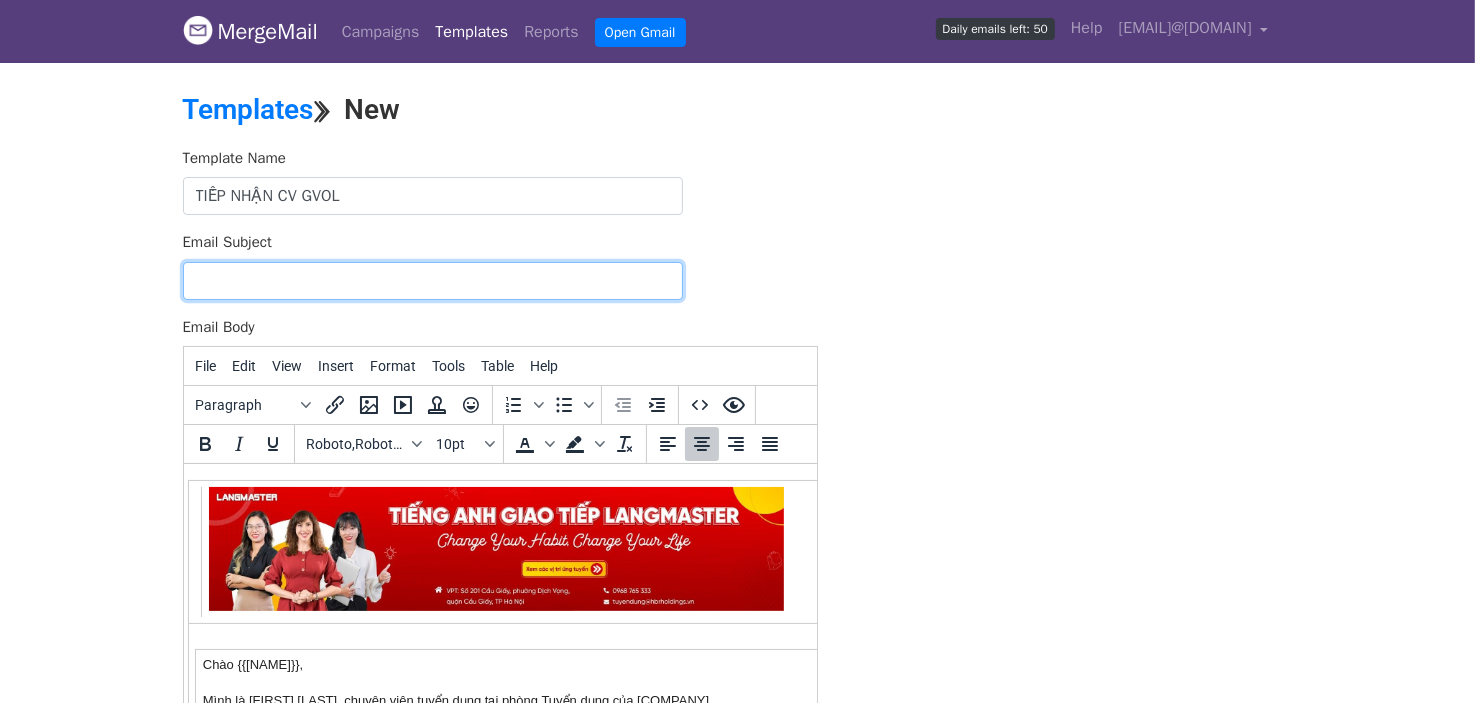 click on "Email Subject" at bounding box center (433, 281) 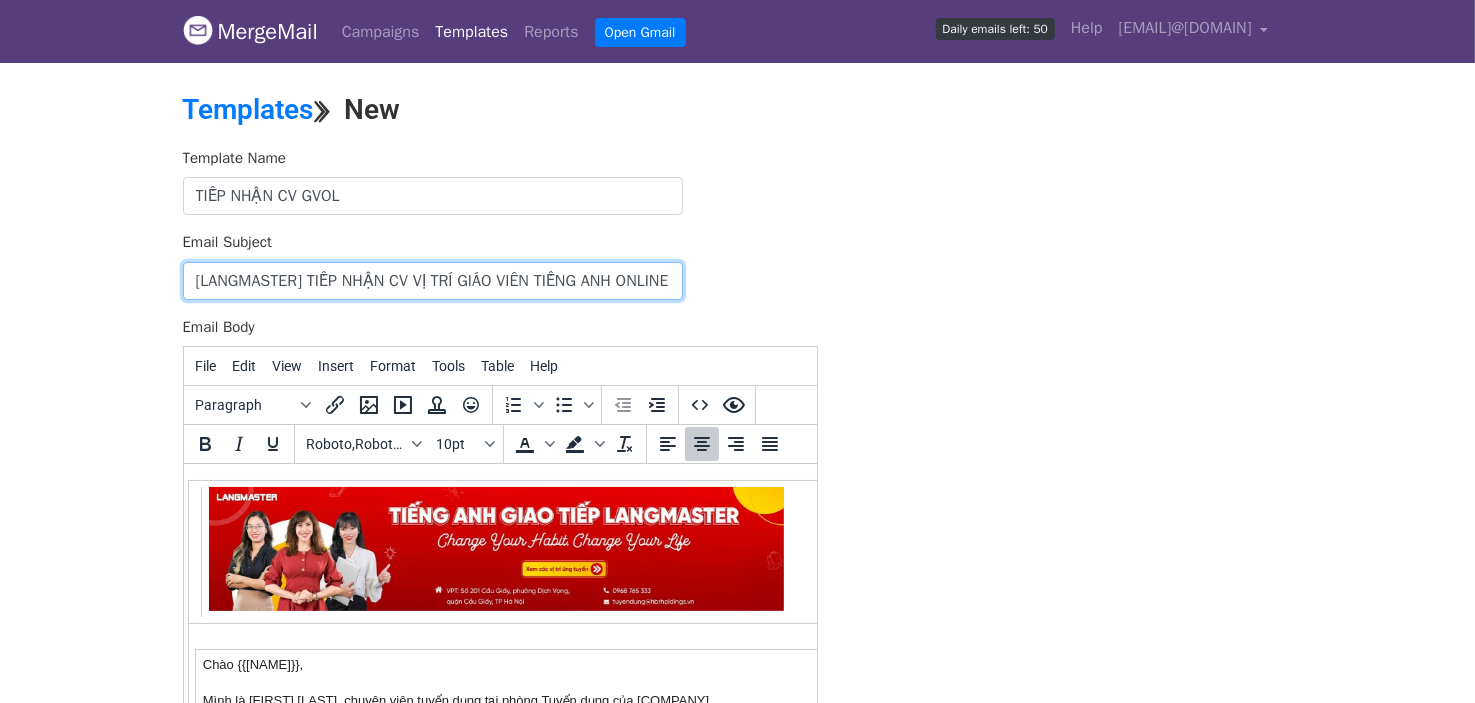 scroll, scrollTop: 0, scrollLeft: 16, axis: horizontal 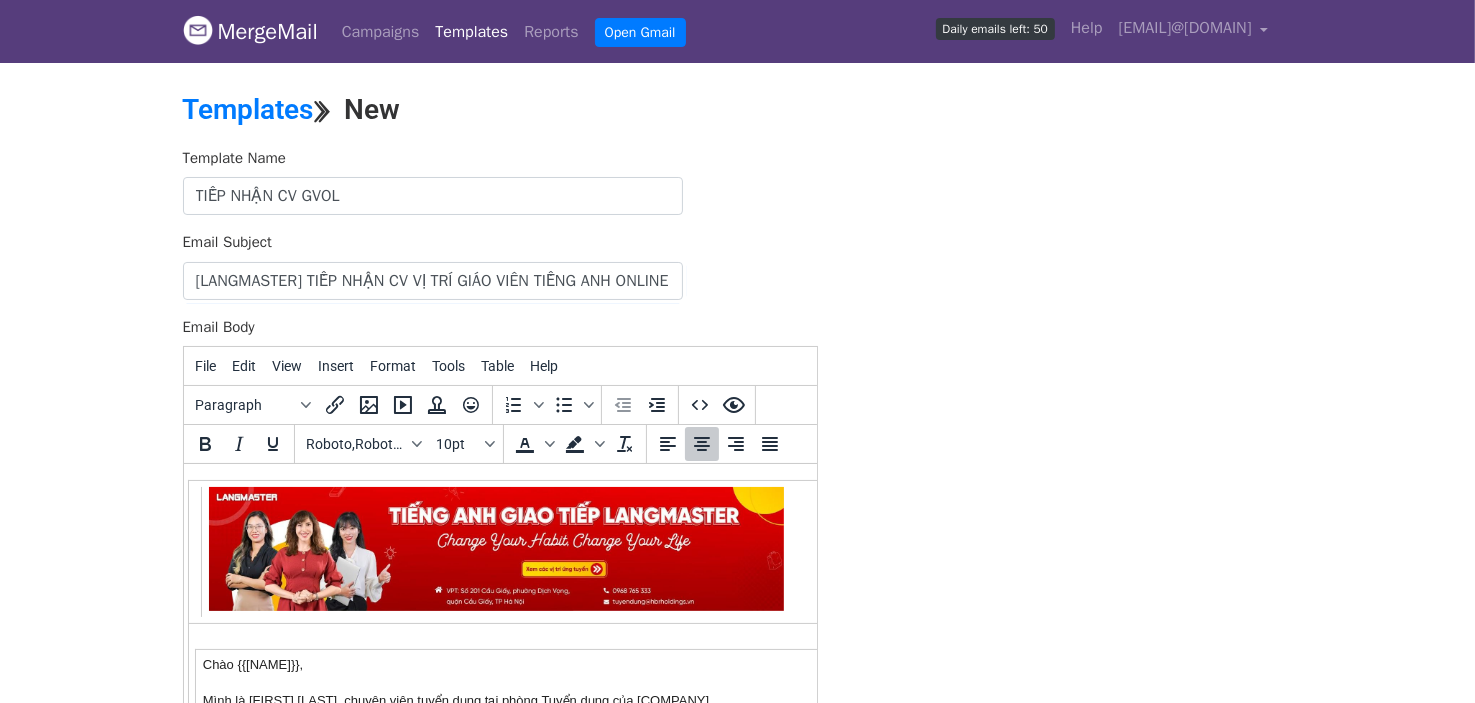 click on "Template Name
TIẾP NHẬN CV GVOL
Email Subject
[LANGMASTER] TIẾP NHẬN CV VỊ TRÍ GIÁO VIÊN TIẾNG ANH ONLINE
Email Body
File Edit View Insert Format Tools Table Help Paragraph To open the popup, press Shift+Enter To open the popup, press Shift+Enter Roboto,RobotoDraft,Helvetica,Arial,sans-serif 10pt To open the popup, press Shift+Enter To open the popup, press Shift+Enter table  »  tbody  »  tr  »  td  »  div  »  table  »  tbody  »  tr  »  td  »  div  »  div  »  div  »  table  »  tbody  »  tr  »  td  »  table  »  tbody  »  tr  »  td  »  font 231 words Powered by Tiny
Save" at bounding box center [500, 499] 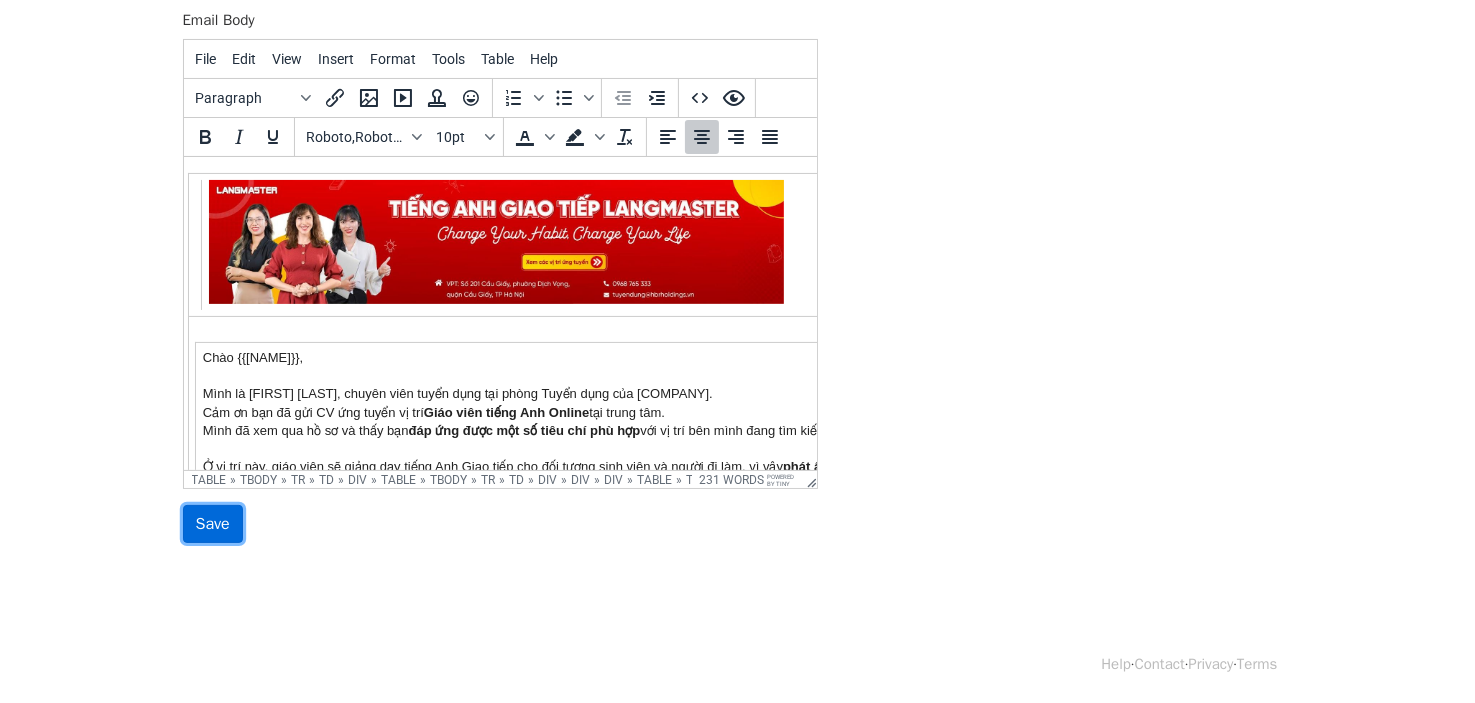 click on "Save" at bounding box center [213, 524] 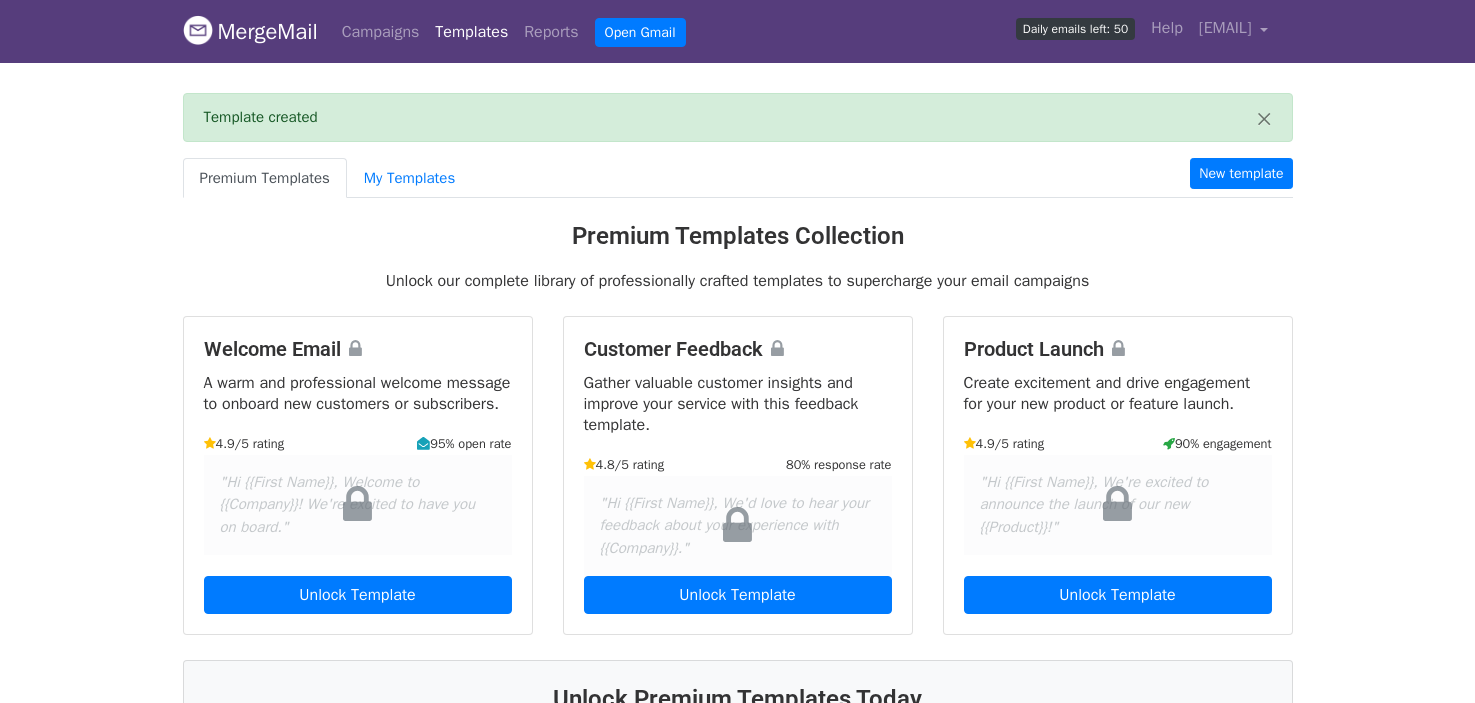 scroll, scrollTop: 0, scrollLeft: 0, axis: both 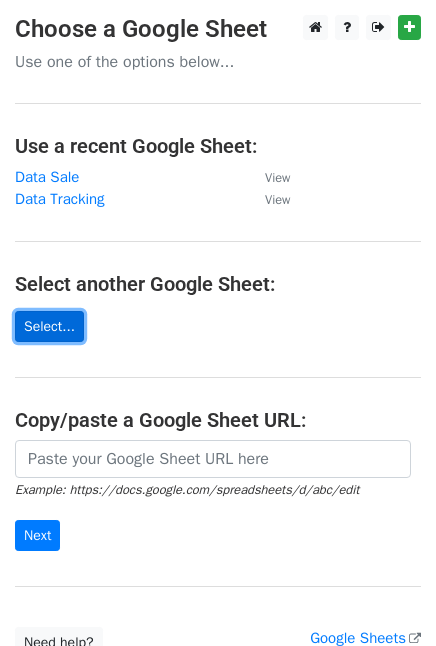 click on "Select..." at bounding box center (49, 326) 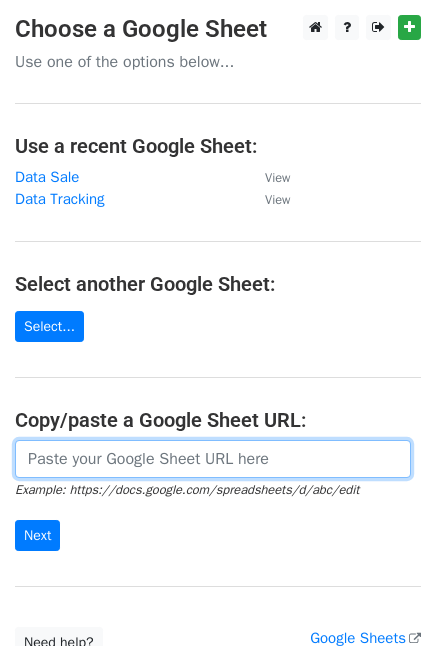 click at bounding box center (213, 459) 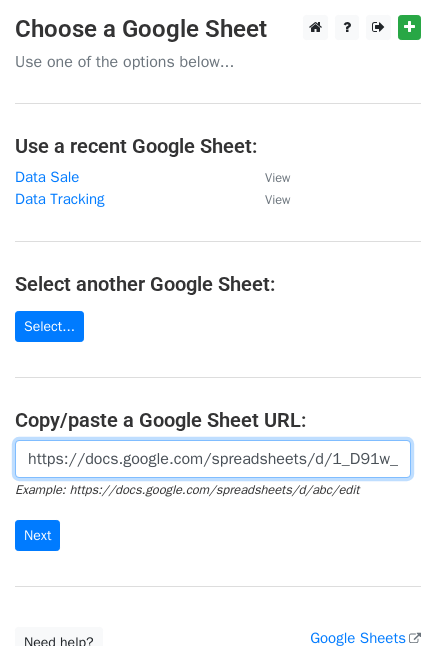 scroll, scrollTop: 0, scrollLeft: 440, axis: horizontal 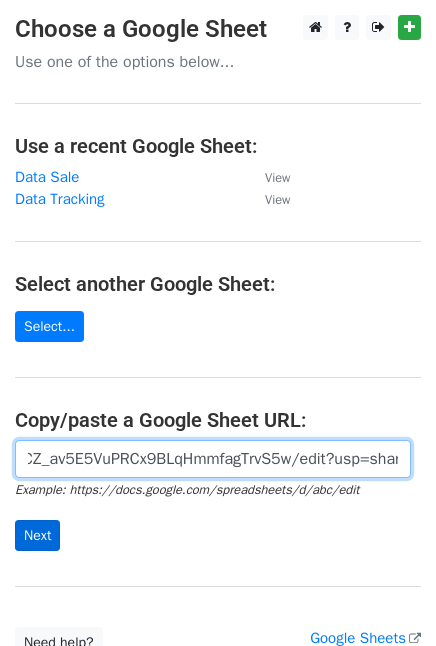 type on "https://docs.google.com/spreadsheets/d/1_D91w_485pESXCZ_av5E5VuPRCx9BLqHmmfagTrvS5w/edit?usp=sharing" 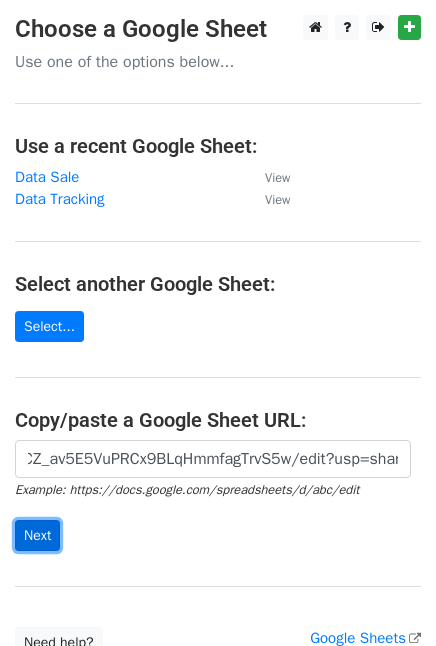 scroll, scrollTop: 0, scrollLeft: 0, axis: both 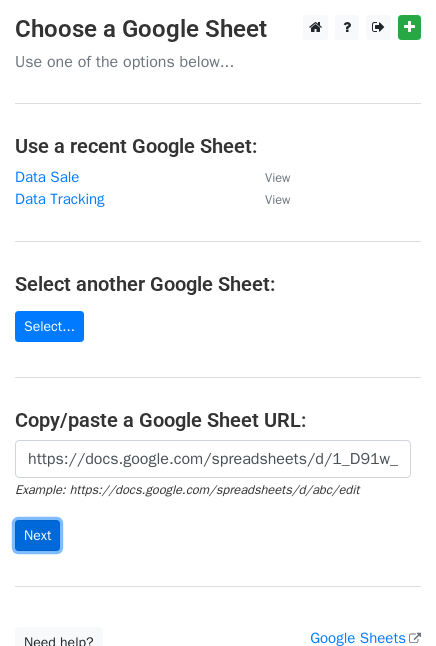 click on "Next" at bounding box center (37, 535) 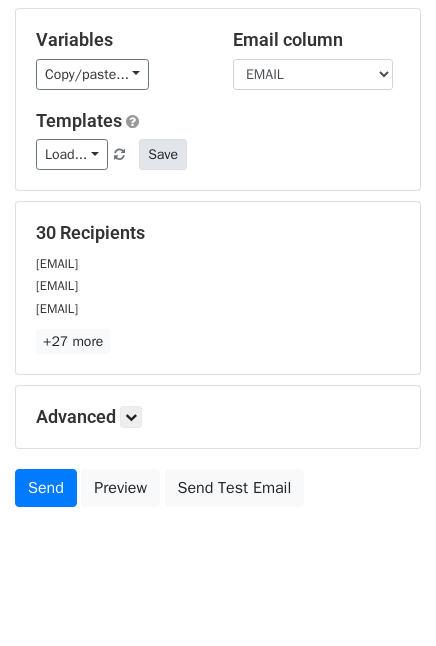scroll, scrollTop: 128, scrollLeft: 0, axis: vertical 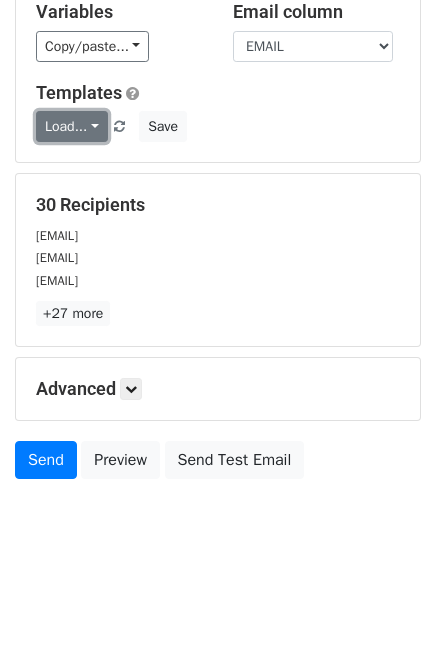 click on "Load..." at bounding box center [72, 126] 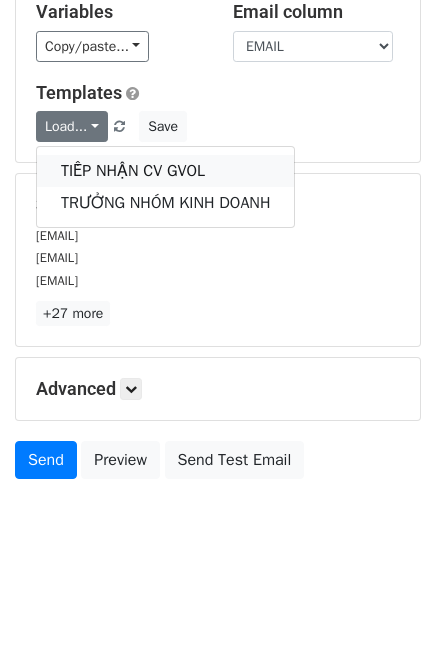 click on "TIẾP NHẬN CV GVOL" at bounding box center (165, 171) 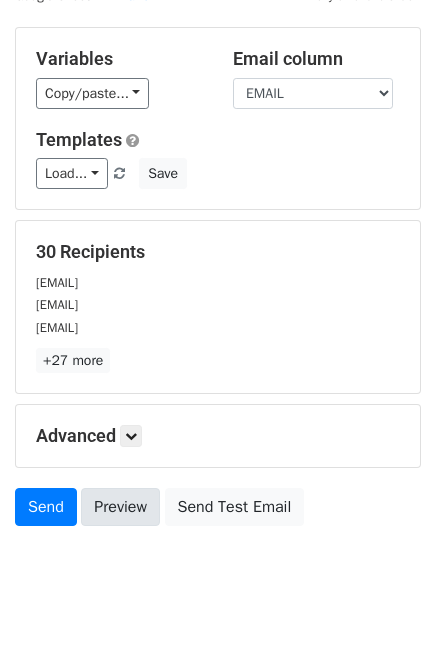 scroll, scrollTop: 80, scrollLeft: 0, axis: vertical 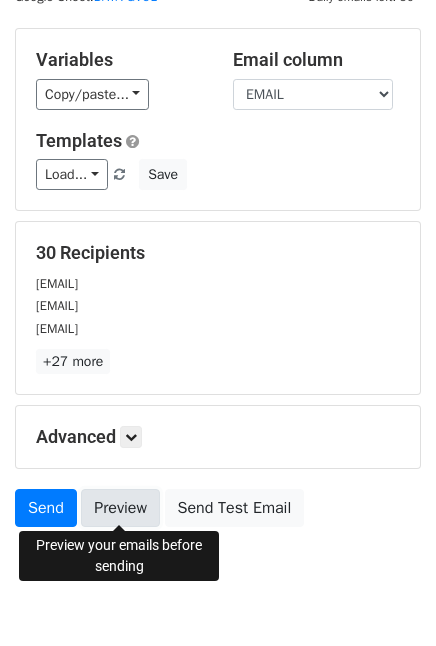 click on "Preview" at bounding box center [120, 508] 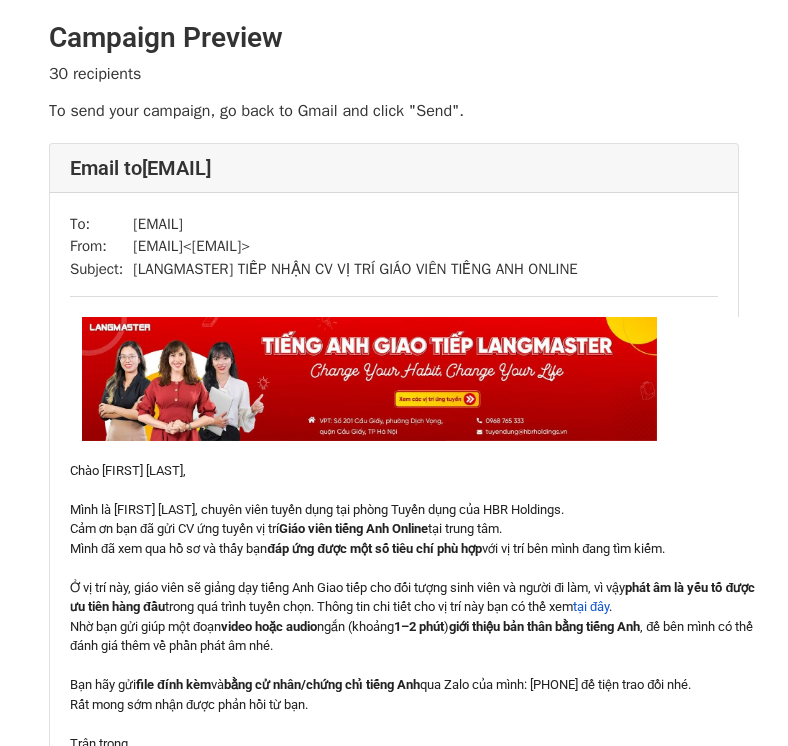 scroll, scrollTop: 0, scrollLeft: 0, axis: both 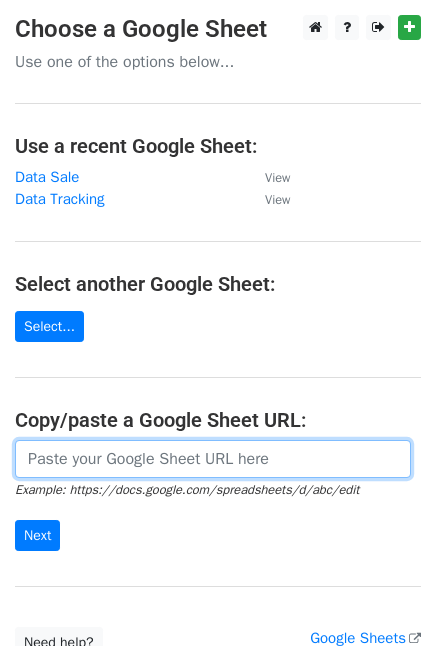 click at bounding box center [213, 459] 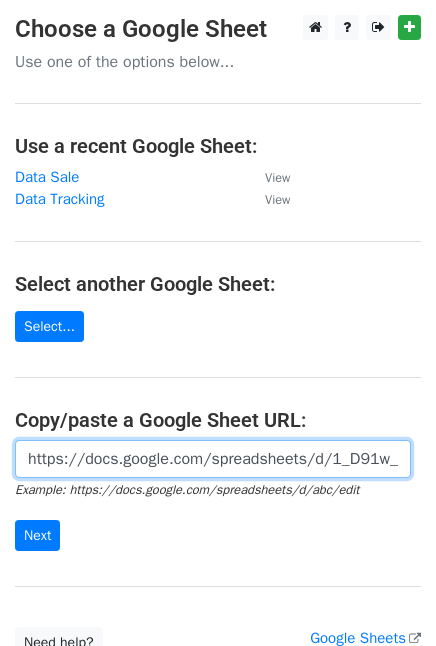 scroll, scrollTop: 0, scrollLeft: 445, axis: horizontal 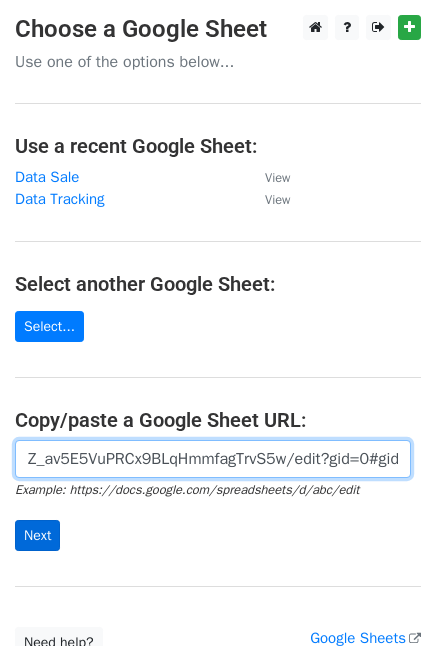 type on "https://docs.google.com/spreadsheets/d/1_D91w_485pESXCZ_av5E5VuPRCx9BLqHmmfagTrvS5w/edit?gid=0#gid=0" 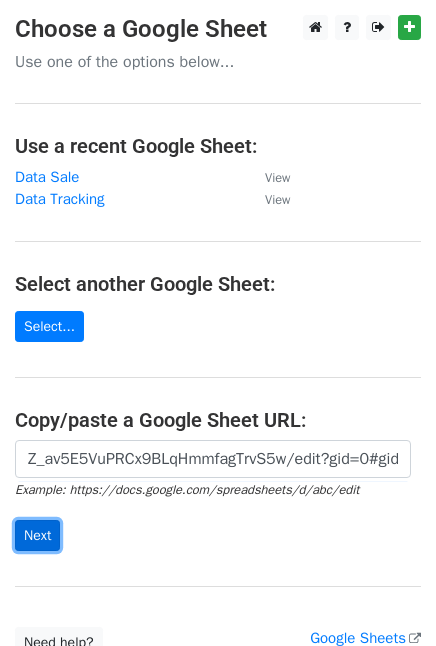 scroll, scrollTop: 0, scrollLeft: 0, axis: both 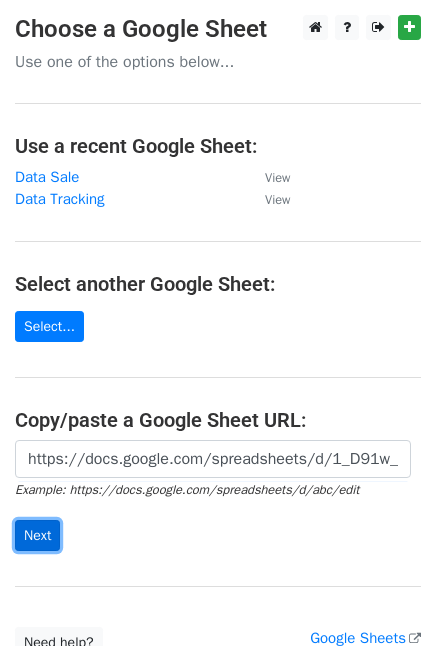 click on "Next" at bounding box center (37, 535) 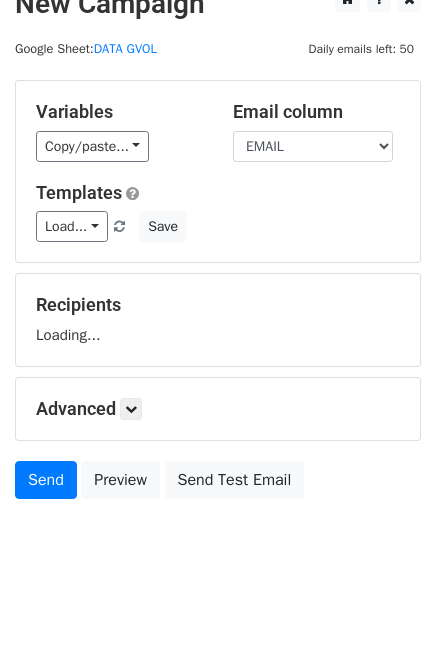 scroll, scrollTop: 28, scrollLeft: 0, axis: vertical 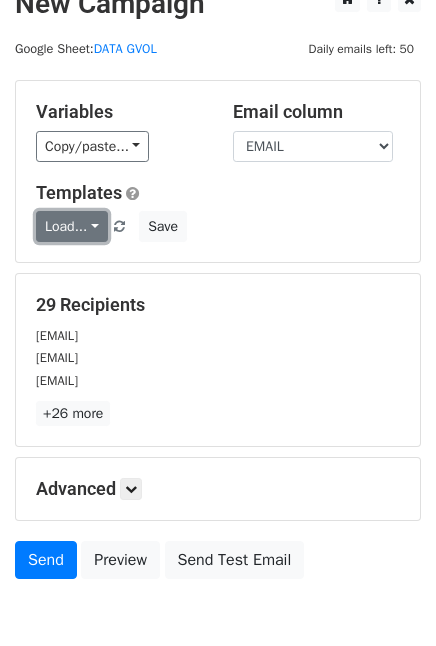 click on "Load..." at bounding box center (72, 226) 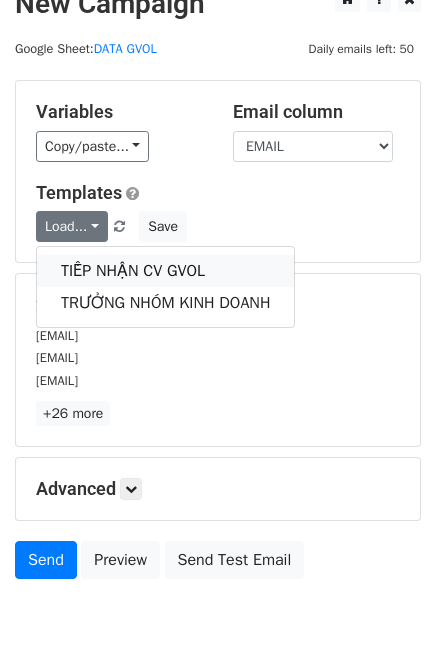 click on "TIẾP NHẬN CV GVOL" at bounding box center (165, 271) 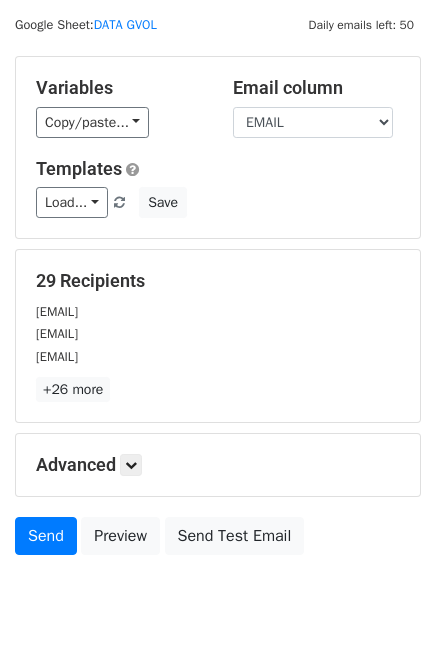 scroll, scrollTop: 39, scrollLeft: 0, axis: vertical 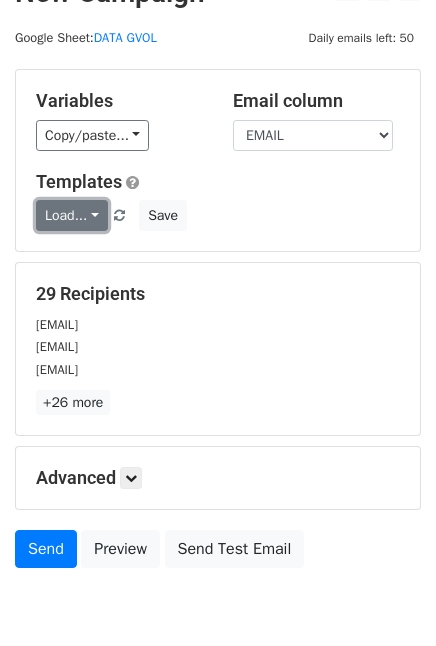 click on "Load..." at bounding box center (72, 215) 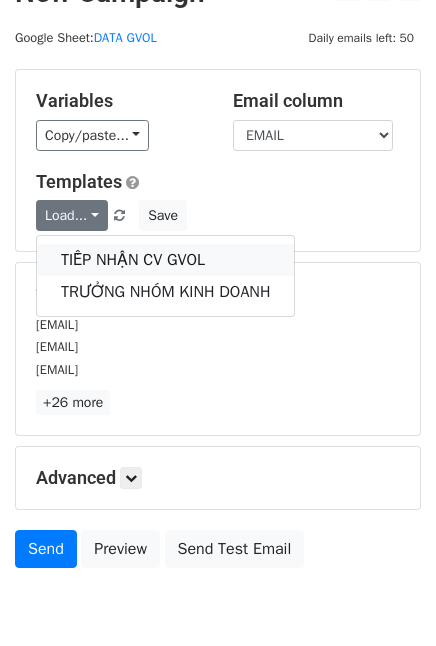 click on "TIẾP NHẬN CV GVOL" at bounding box center [165, 260] 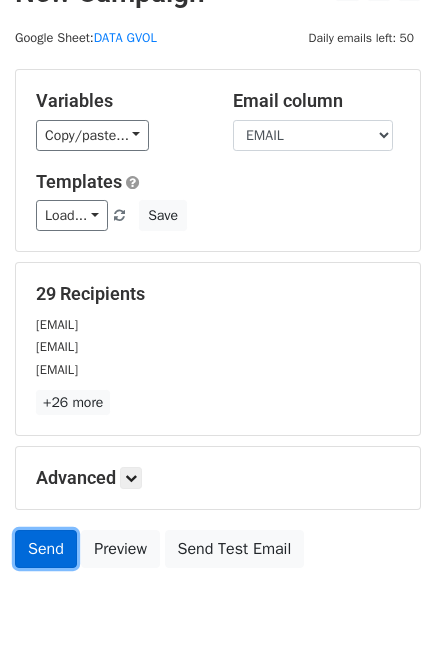 click on "Send" at bounding box center (46, 549) 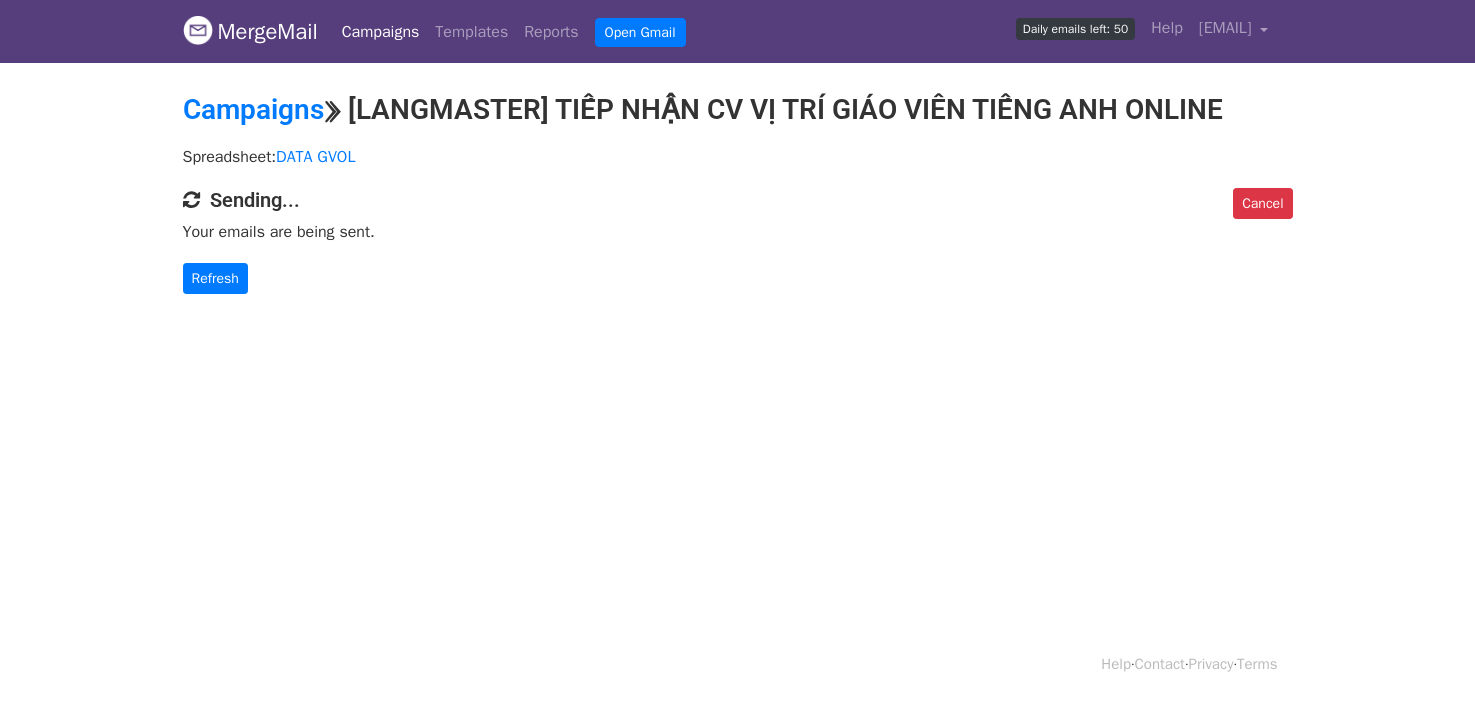 scroll, scrollTop: 0, scrollLeft: 0, axis: both 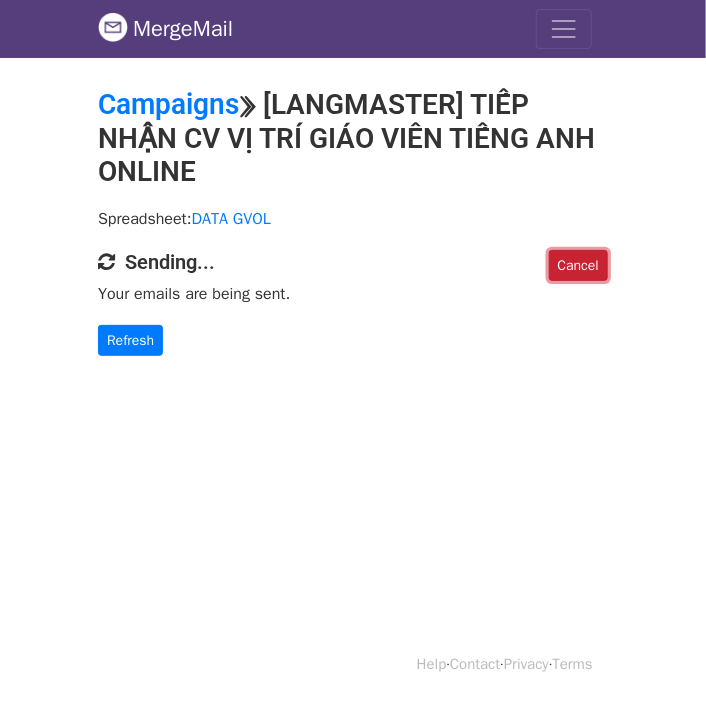 click on "Cancel" at bounding box center (578, 265) 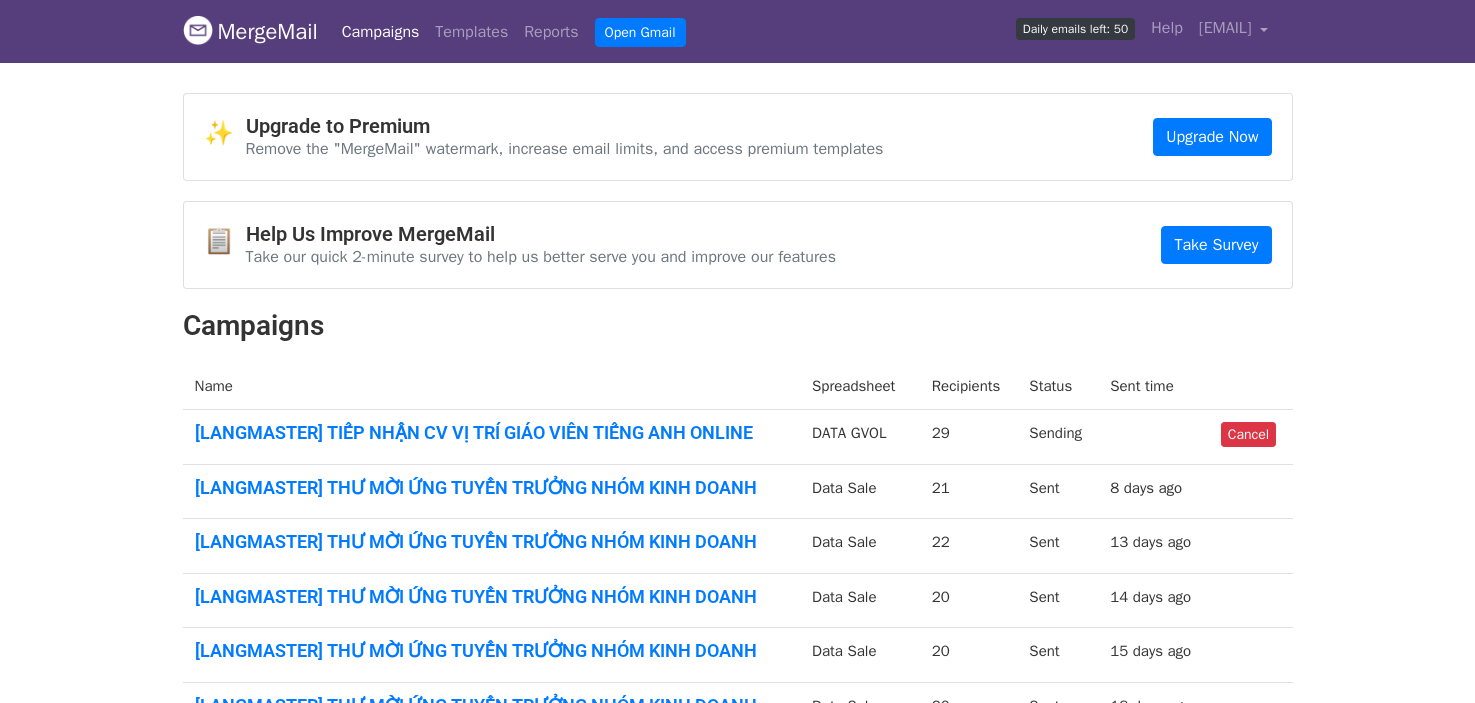 scroll, scrollTop: 0, scrollLeft: 0, axis: both 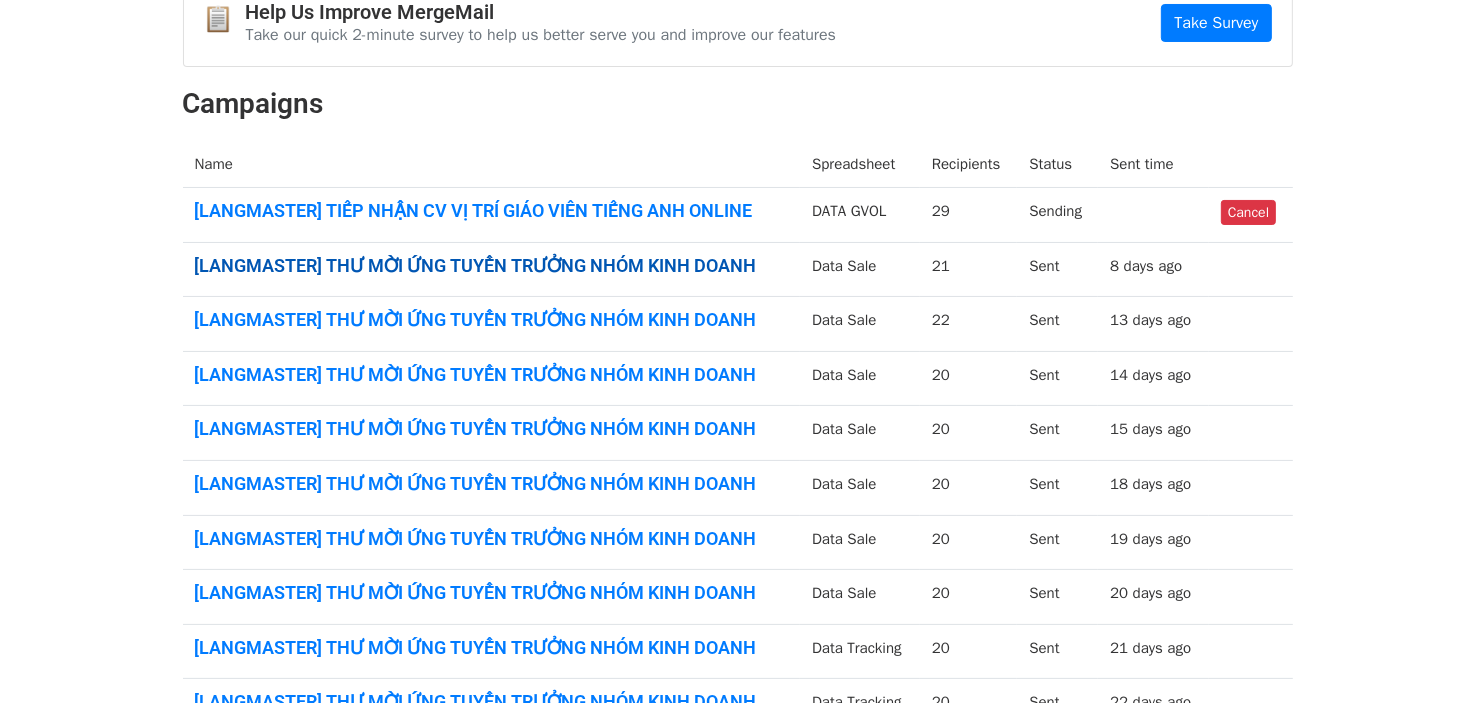 click on "[LANGMASTER] THƯ MỜI ỨNG TUYỂN TRƯỞNG NHÓM KINH DOANH" at bounding box center (492, 266) 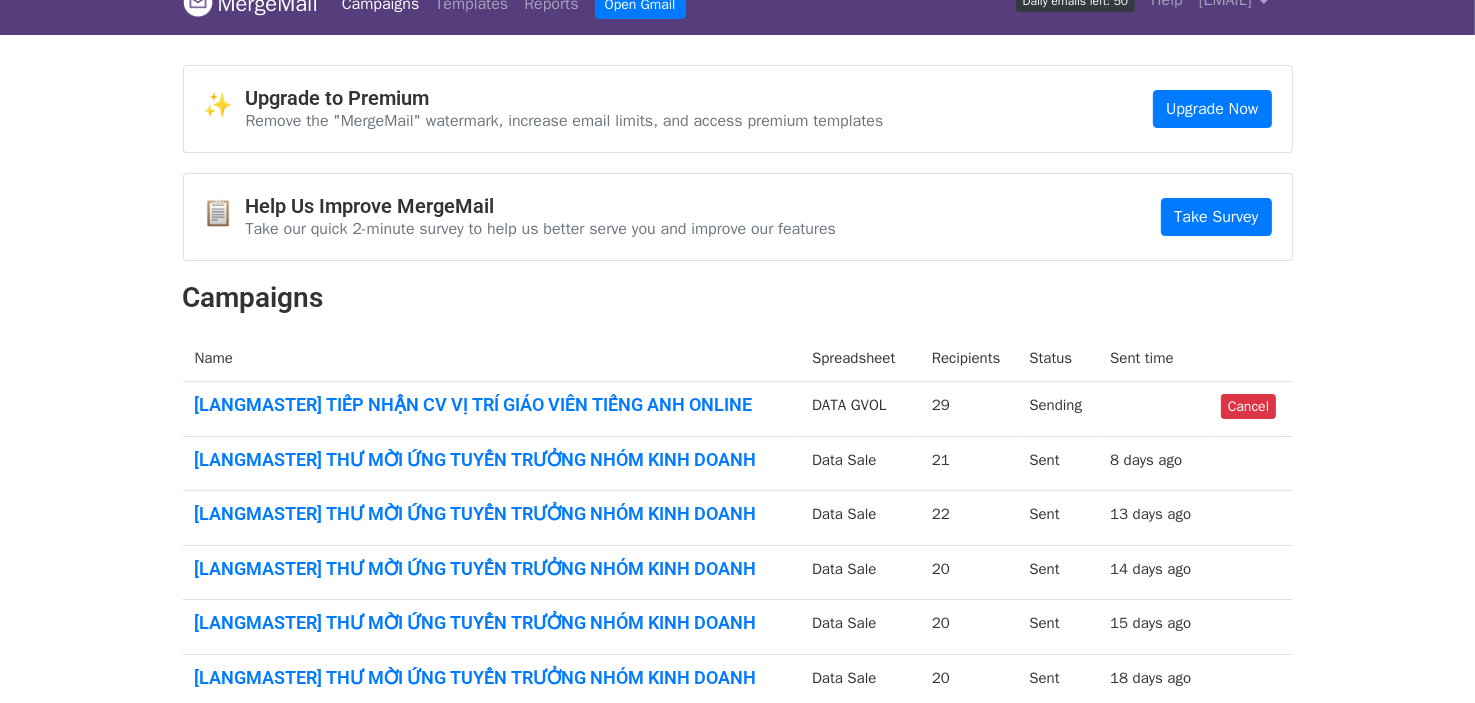 scroll, scrollTop: 0, scrollLeft: 0, axis: both 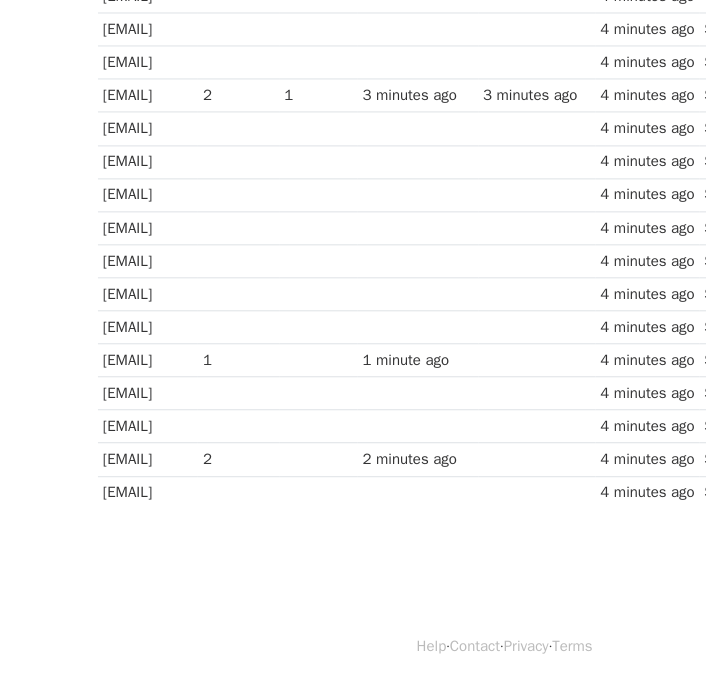 click on "1 minute ago" at bounding box center (418, 360) 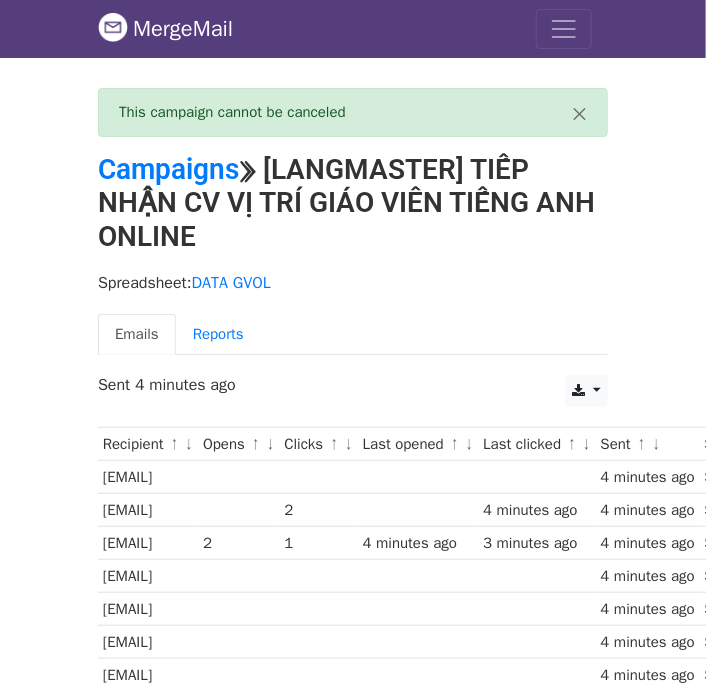 scroll, scrollTop: 84, scrollLeft: 0, axis: vertical 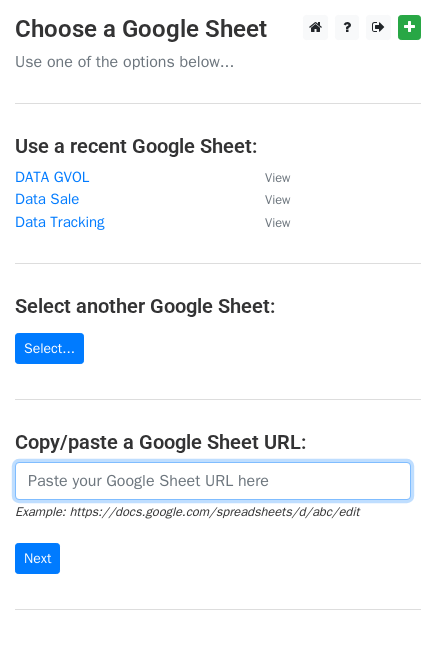click at bounding box center [213, 481] 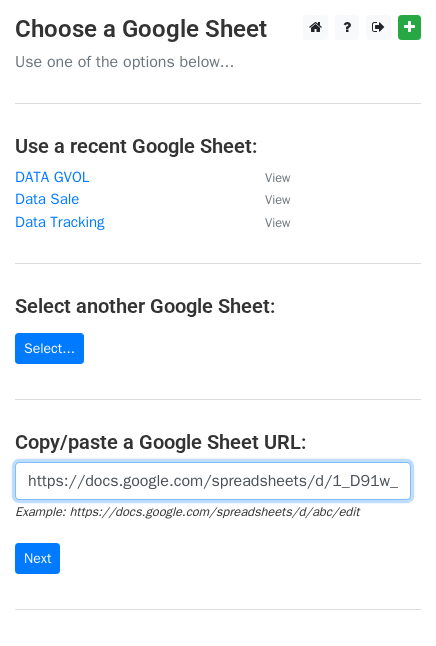 scroll, scrollTop: 0, scrollLeft: 584, axis: horizontal 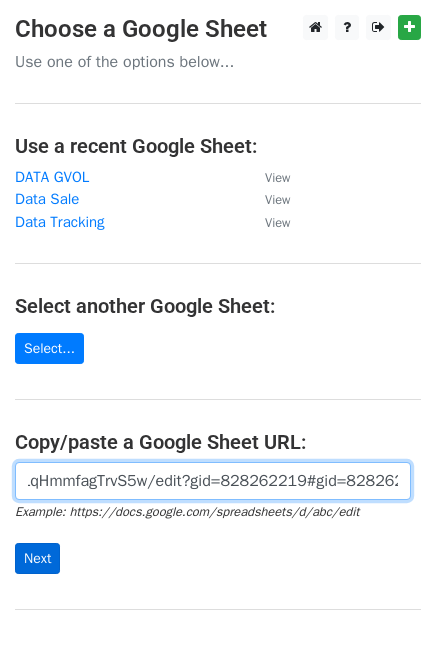 type on "https://docs.google.com/spreadsheets/d/1_D91w_485pESXCZ_av5E5VuPRCx9BLqHmmfagTrvS5w/edit?gid=828262219#gid=828262219" 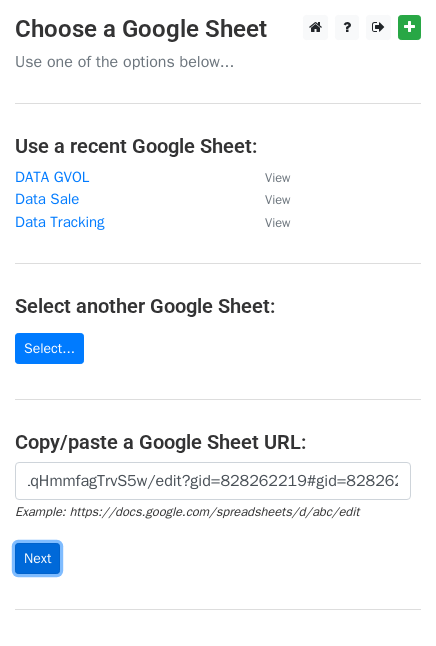scroll, scrollTop: 0, scrollLeft: 0, axis: both 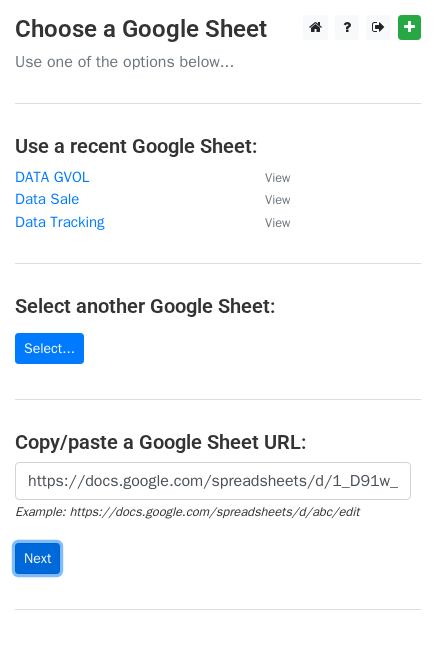 click on "Next" at bounding box center [37, 558] 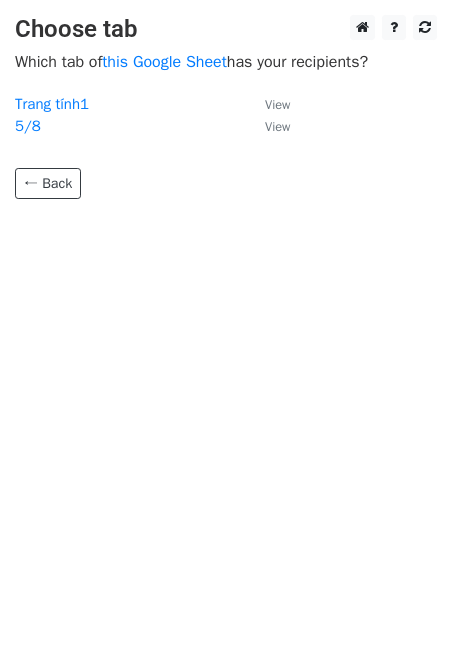 scroll, scrollTop: 0, scrollLeft: 0, axis: both 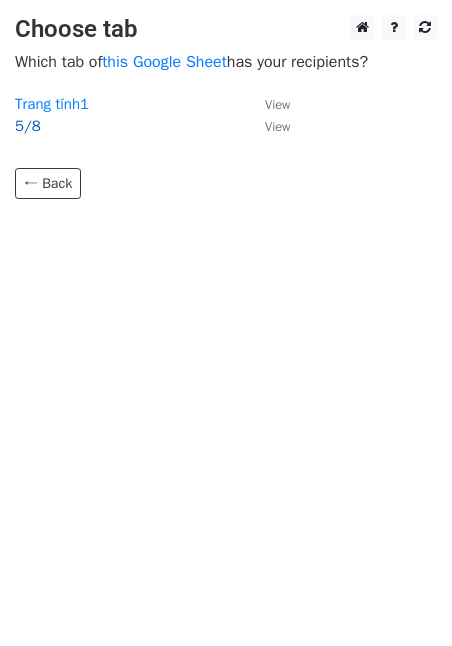 click on "5/8" at bounding box center (28, 126) 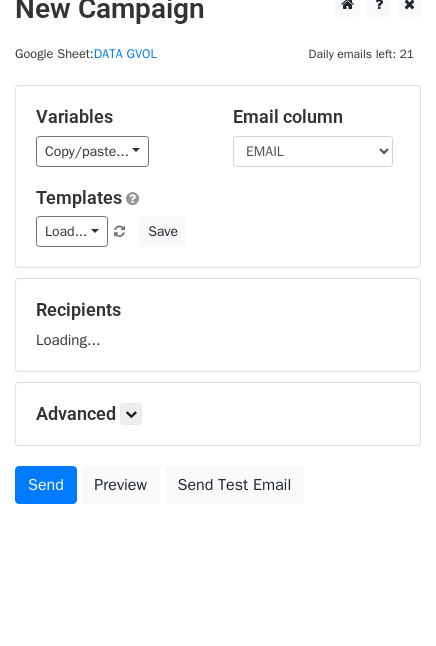 scroll, scrollTop: 24, scrollLeft: 0, axis: vertical 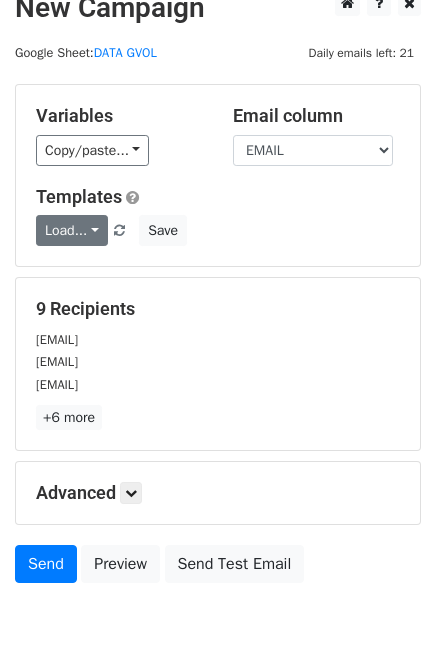 click on "Load..." at bounding box center [72, 230] 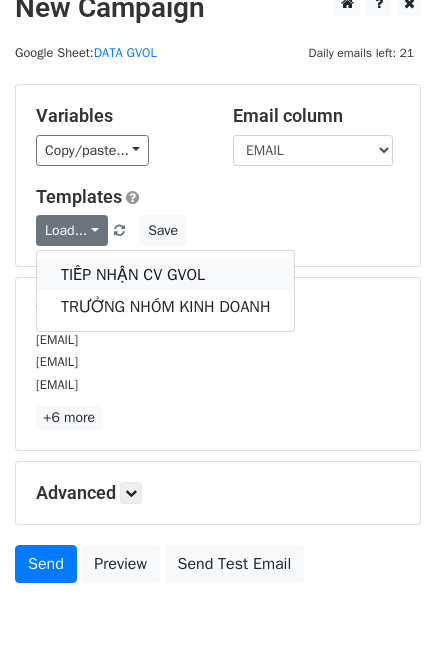 click on "TIẾP NHẬN CV GVOL" at bounding box center (165, 275) 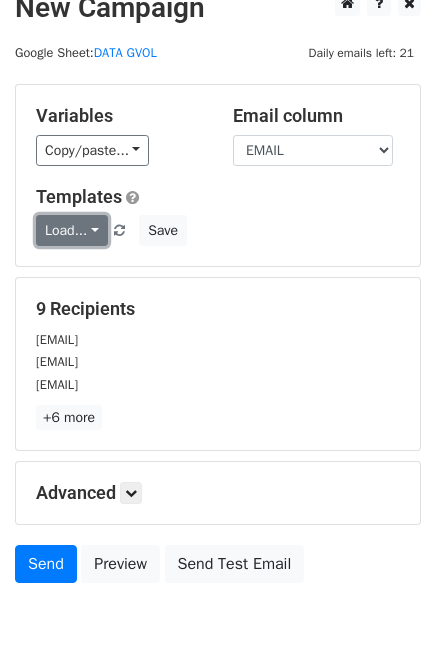 click on "Load..." at bounding box center [72, 230] 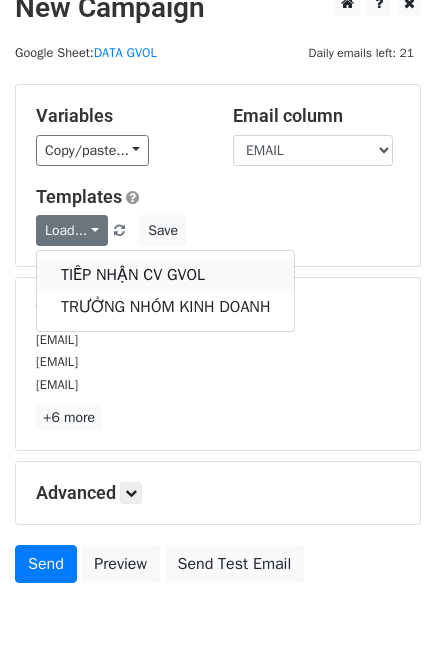 click on "TIẾP NHẬN CV GVOL" at bounding box center [165, 275] 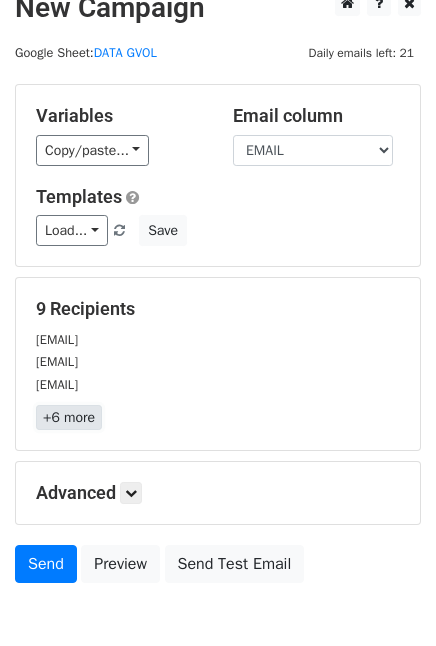 click on "+6 more" at bounding box center [69, 417] 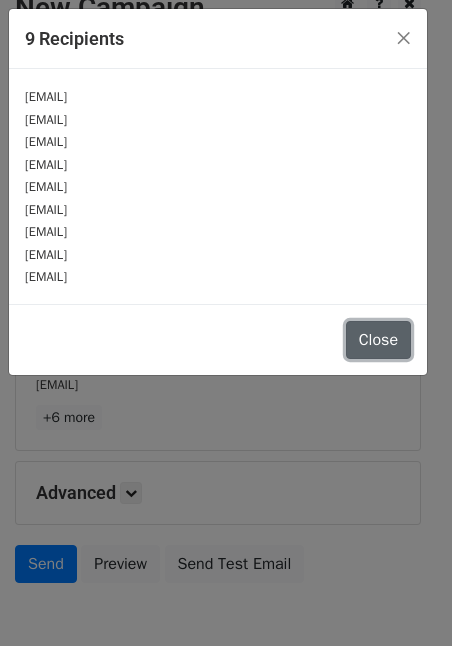 click on "Close" at bounding box center (378, 340) 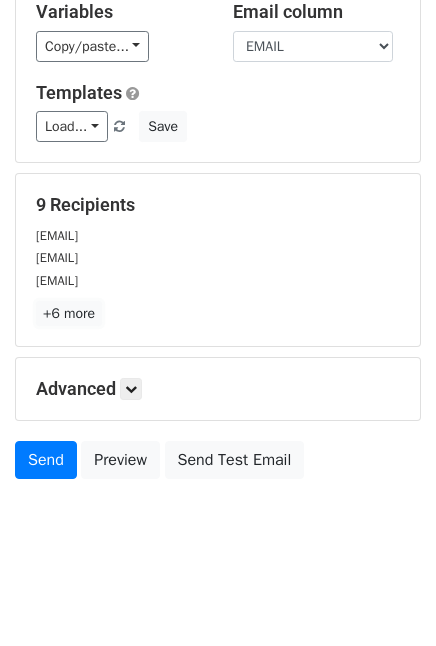 scroll, scrollTop: 128, scrollLeft: 0, axis: vertical 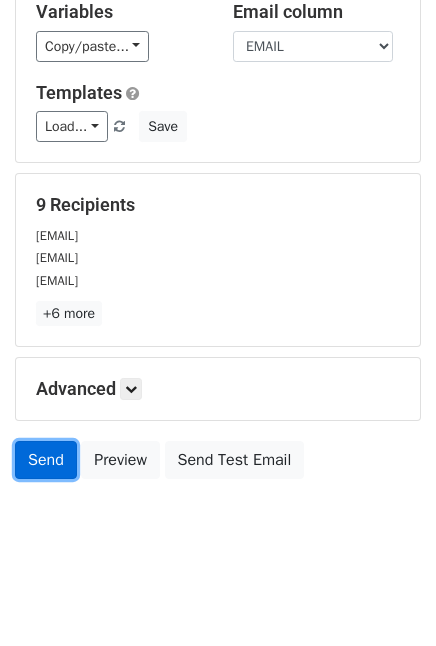 click on "Send" at bounding box center [46, 460] 